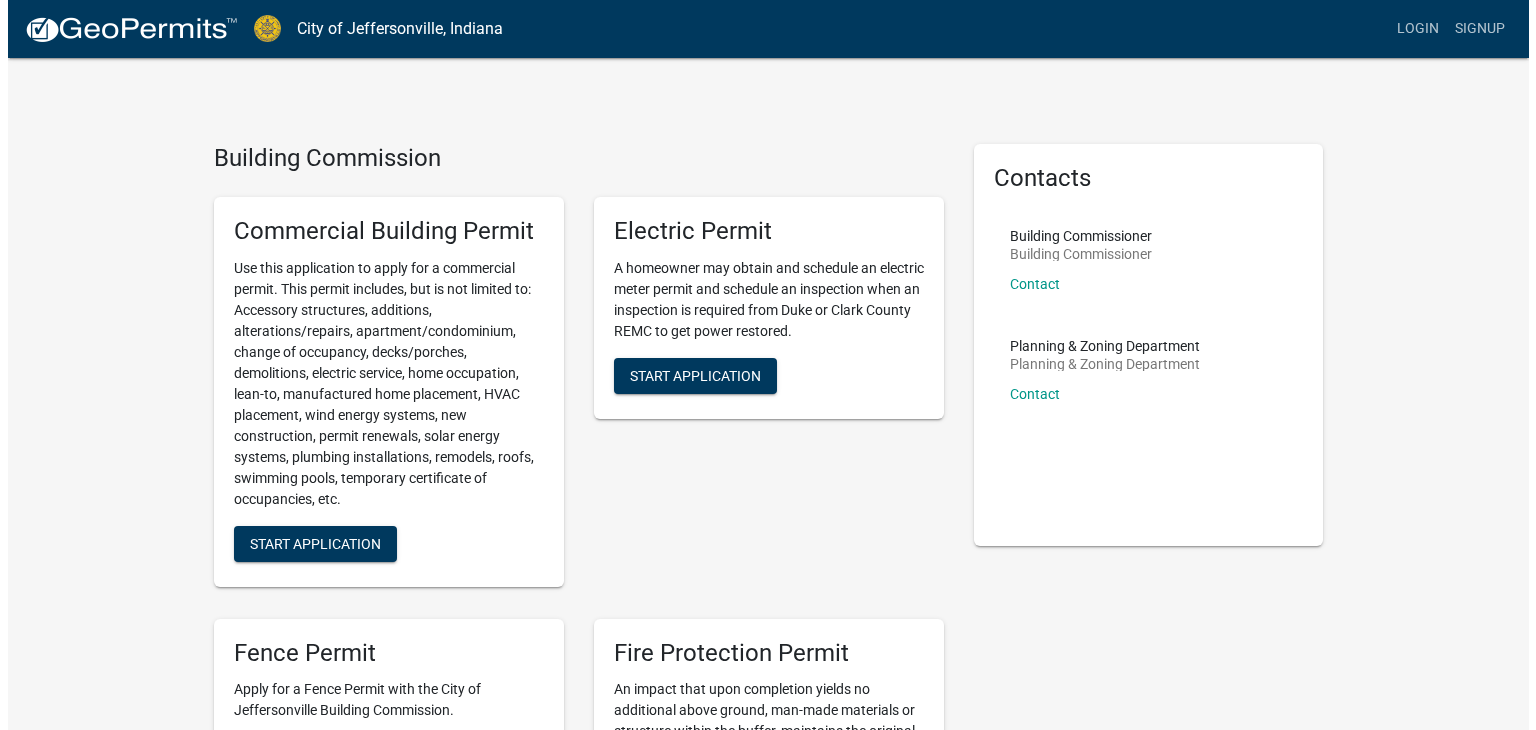 scroll, scrollTop: 0, scrollLeft: 0, axis: both 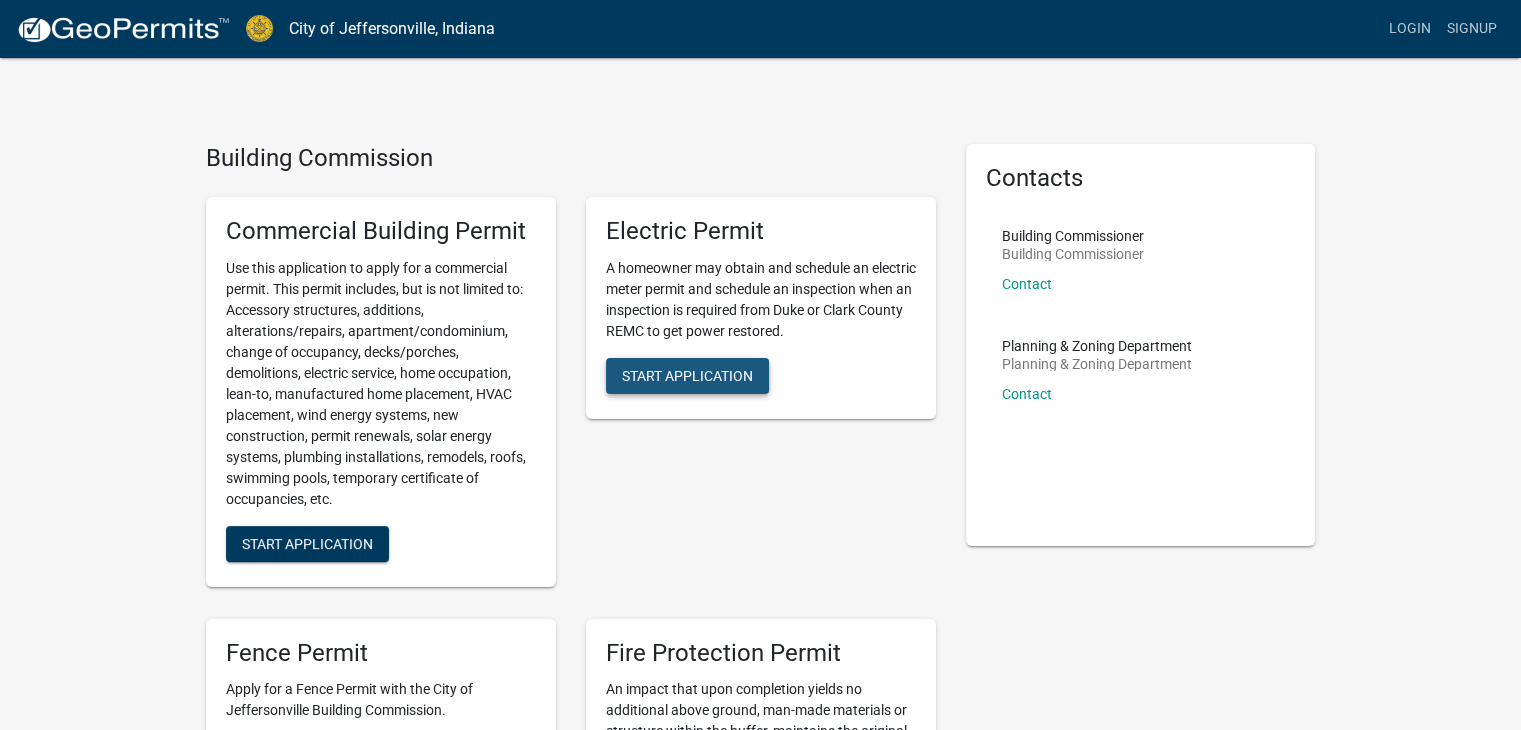 click on "Start Application" at bounding box center [687, 375] 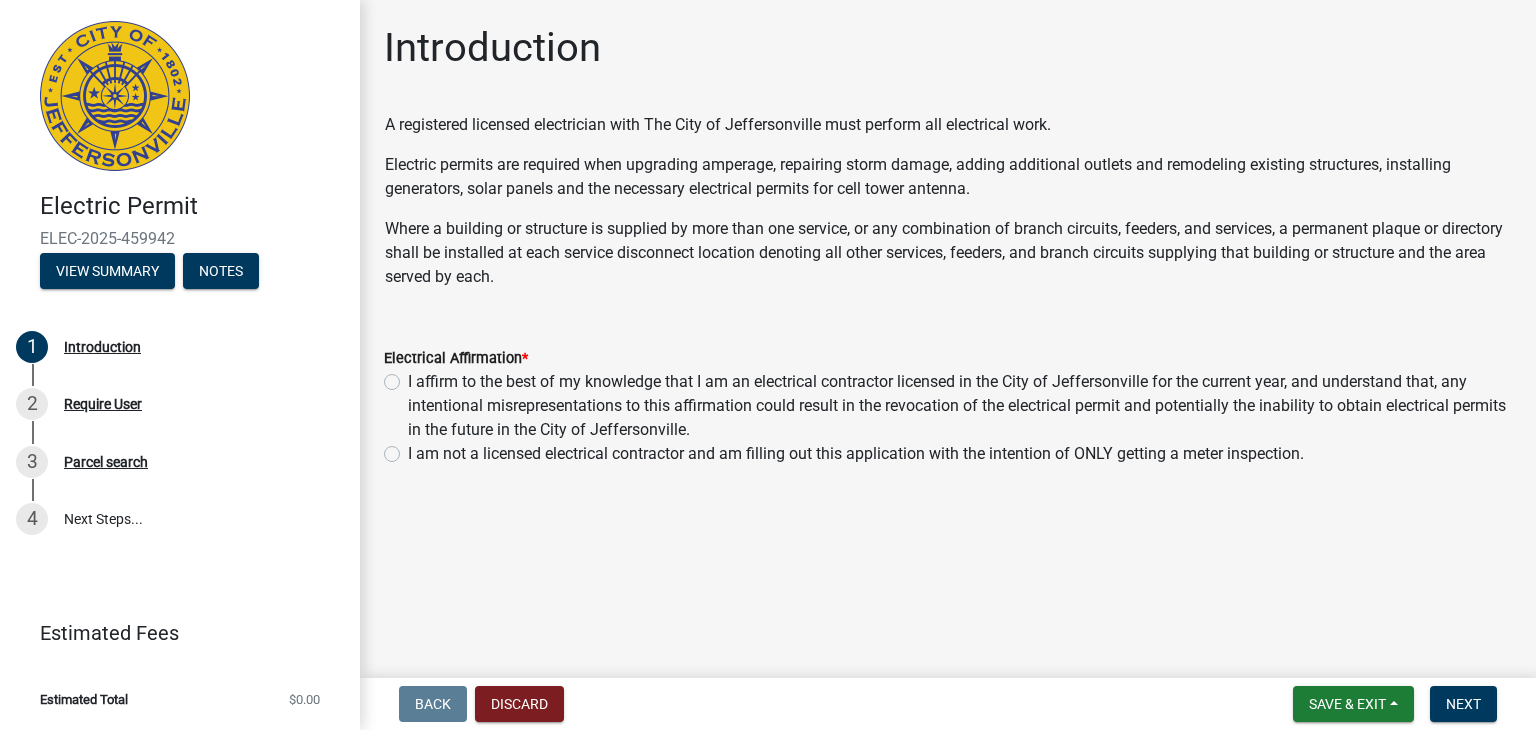 click on "I am not a licensed electrical contractor and am filling out this application with the intention of ONLY getting a meter inspection." 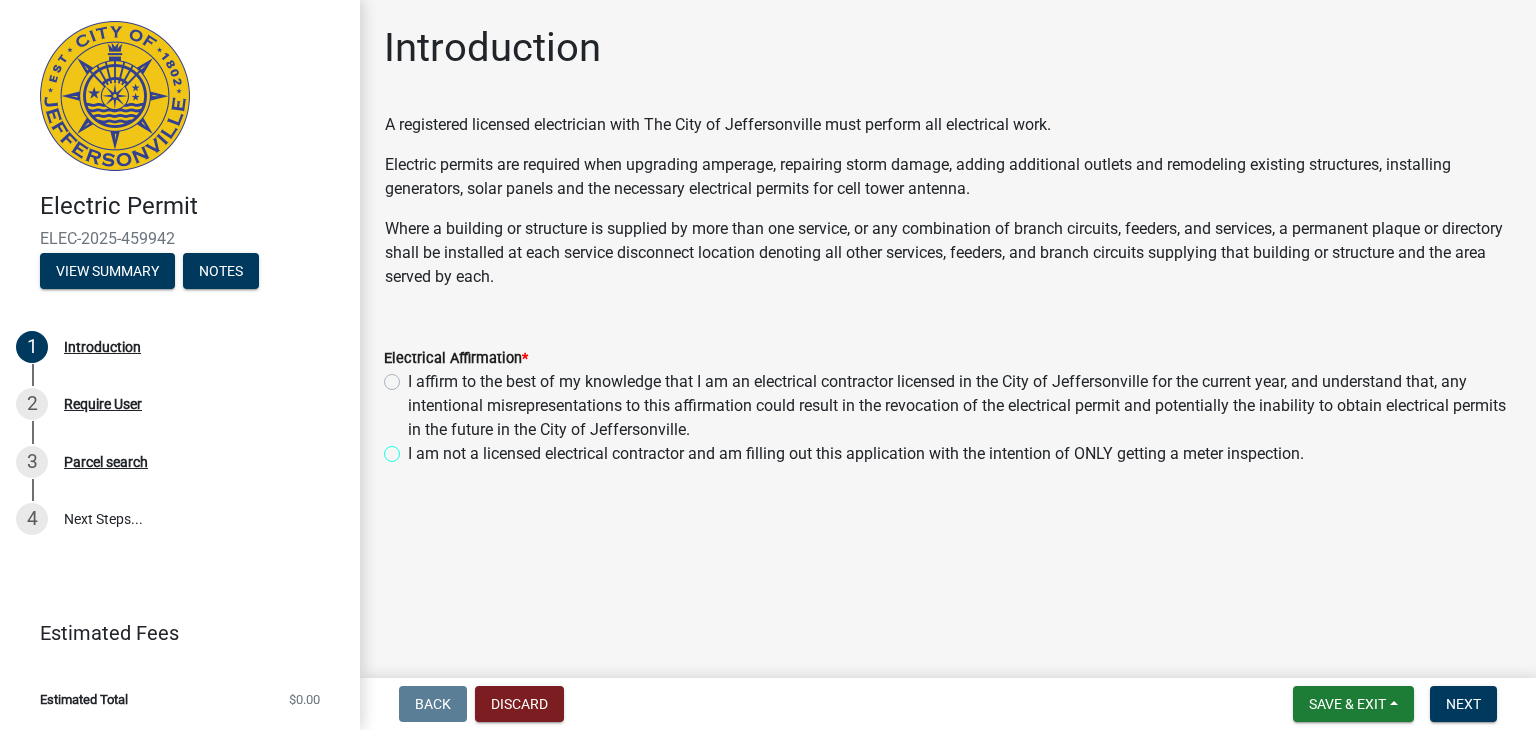 click on "I am not a licensed electrical contractor and am filling out this application with the intention of ONLY getting a meter inspection." at bounding box center [414, 448] 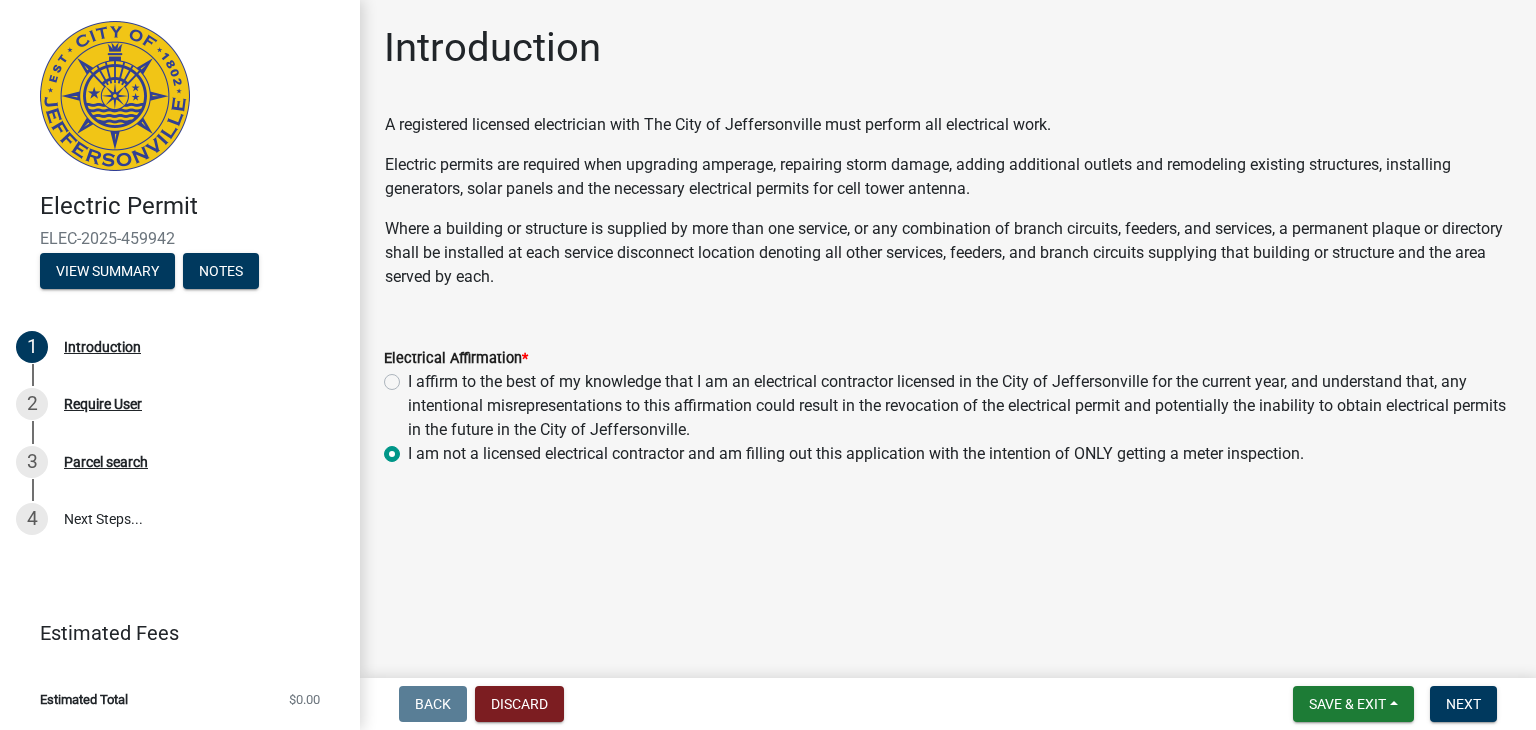 radio on "true" 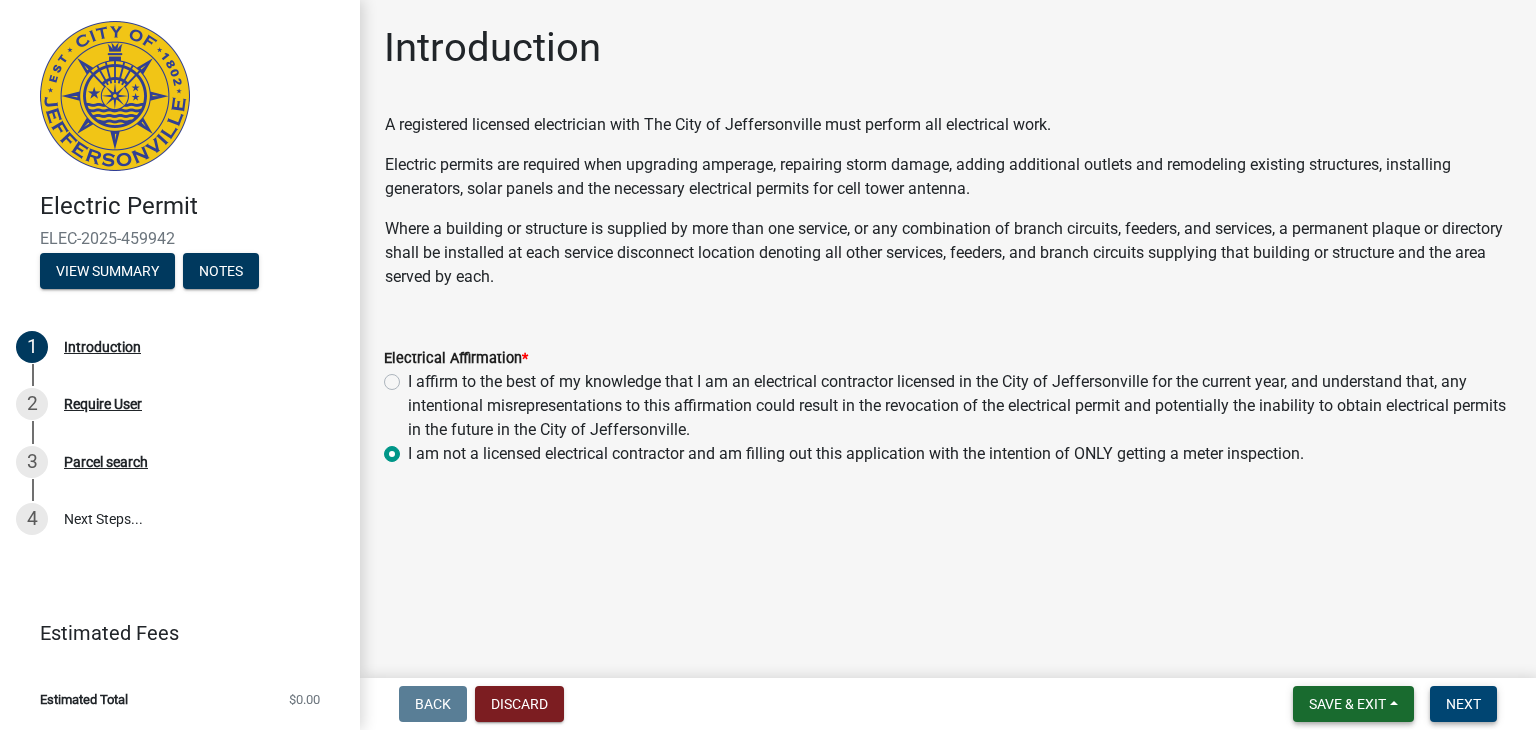 drag, startPoint x: 1369, startPoint y: 699, endPoint x: 1478, endPoint y: 700, distance: 109.004585 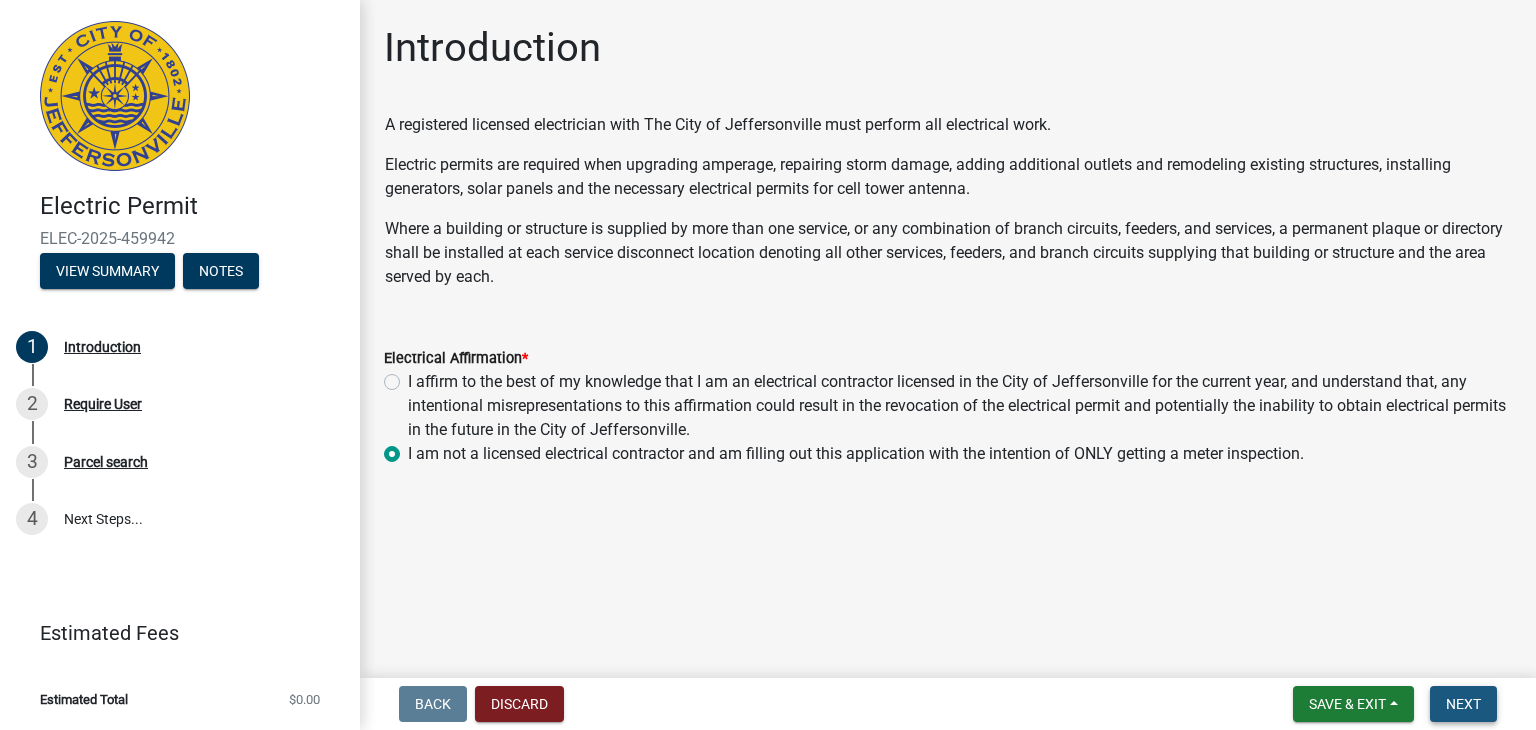 click on "Next" at bounding box center [1463, 704] 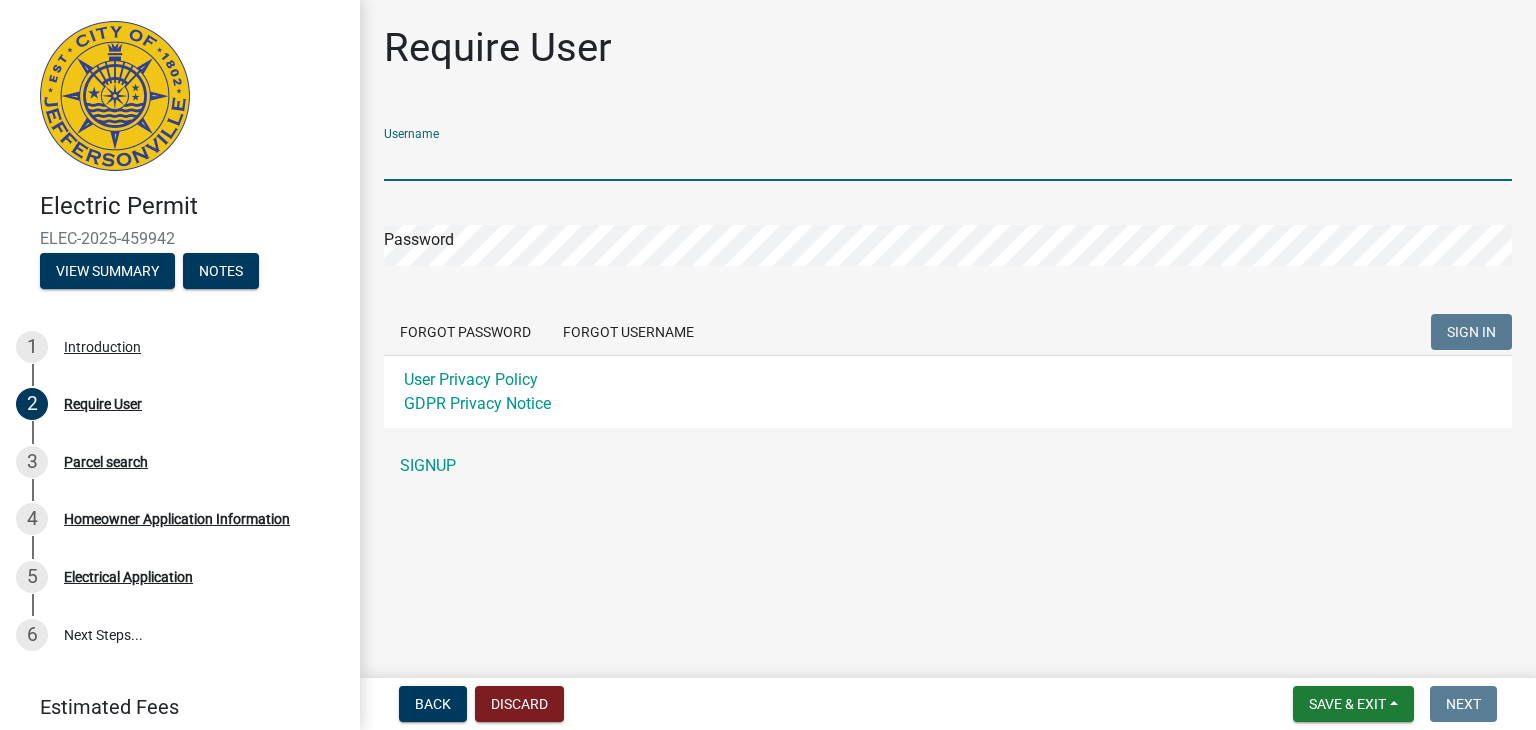 click on "Username" at bounding box center (948, 160) 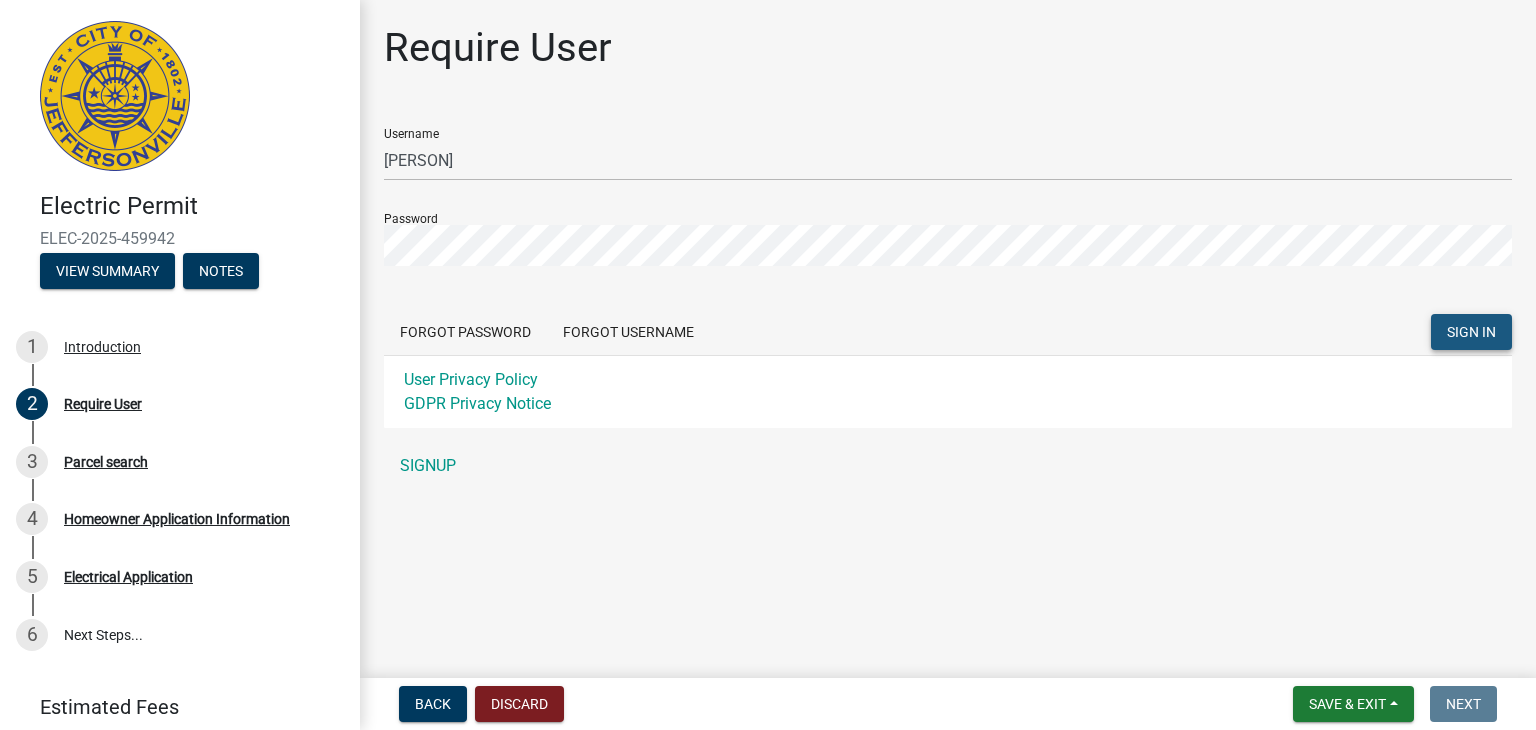 click on "SIGN IN" 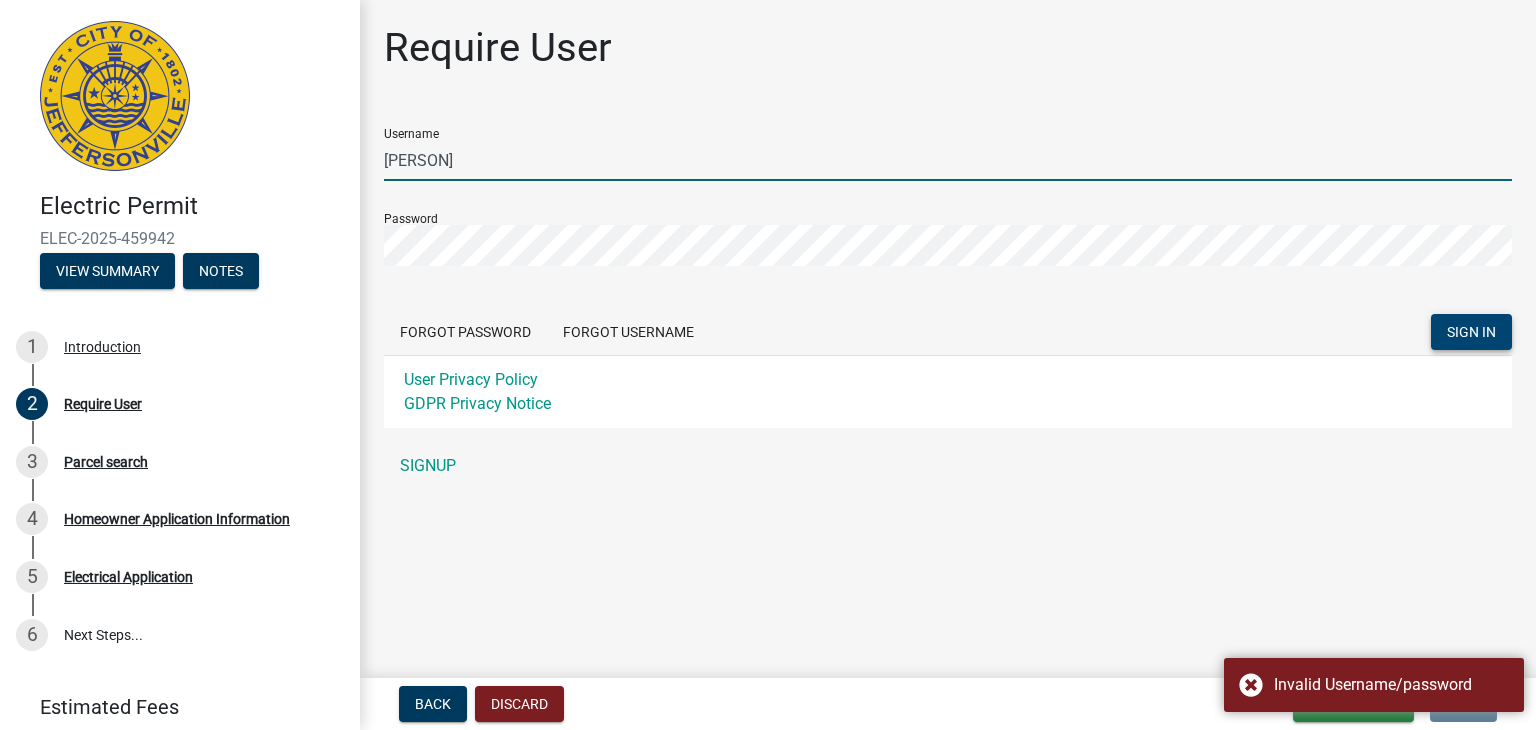 click on "[PERSON]" at bounding box center [948, 160] 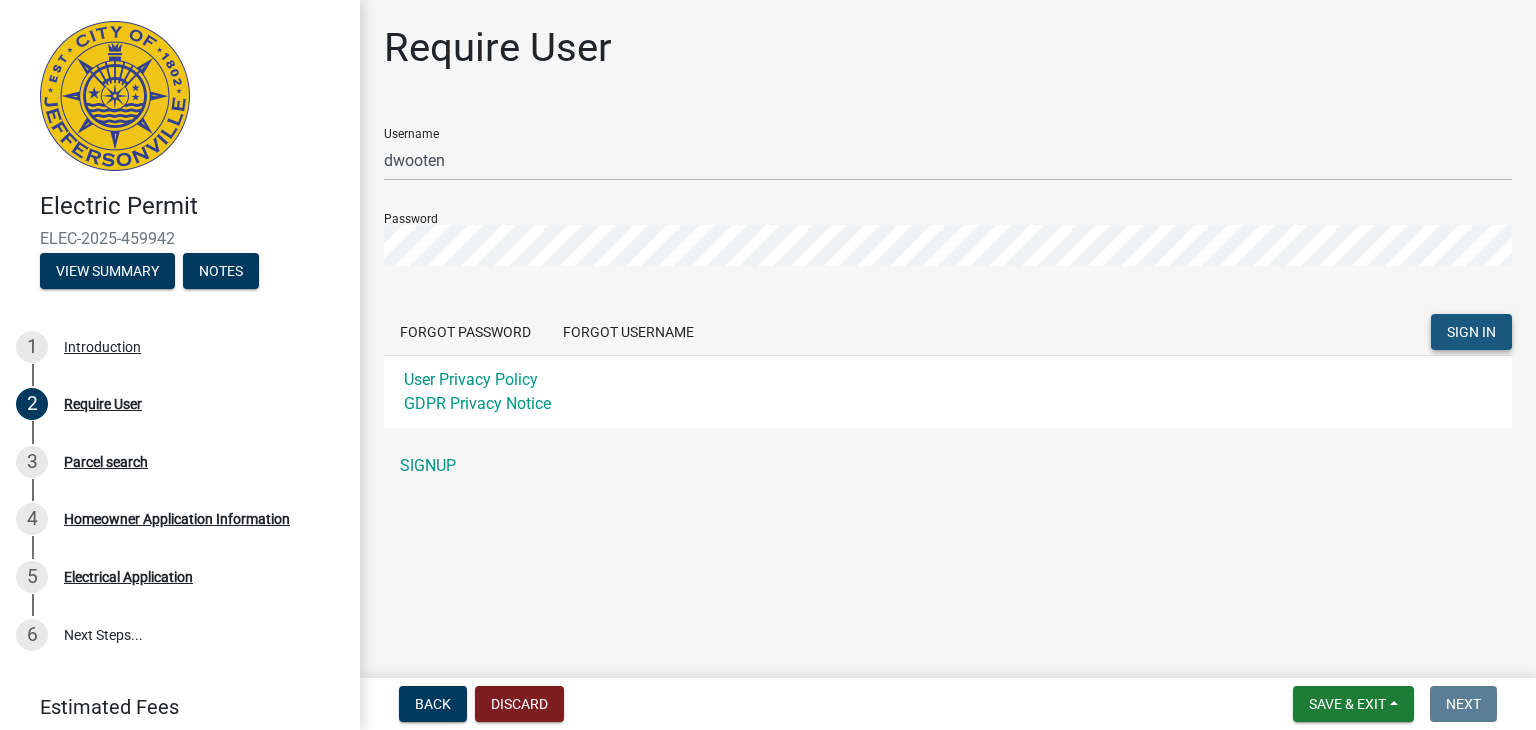 click on "SIGN IN" 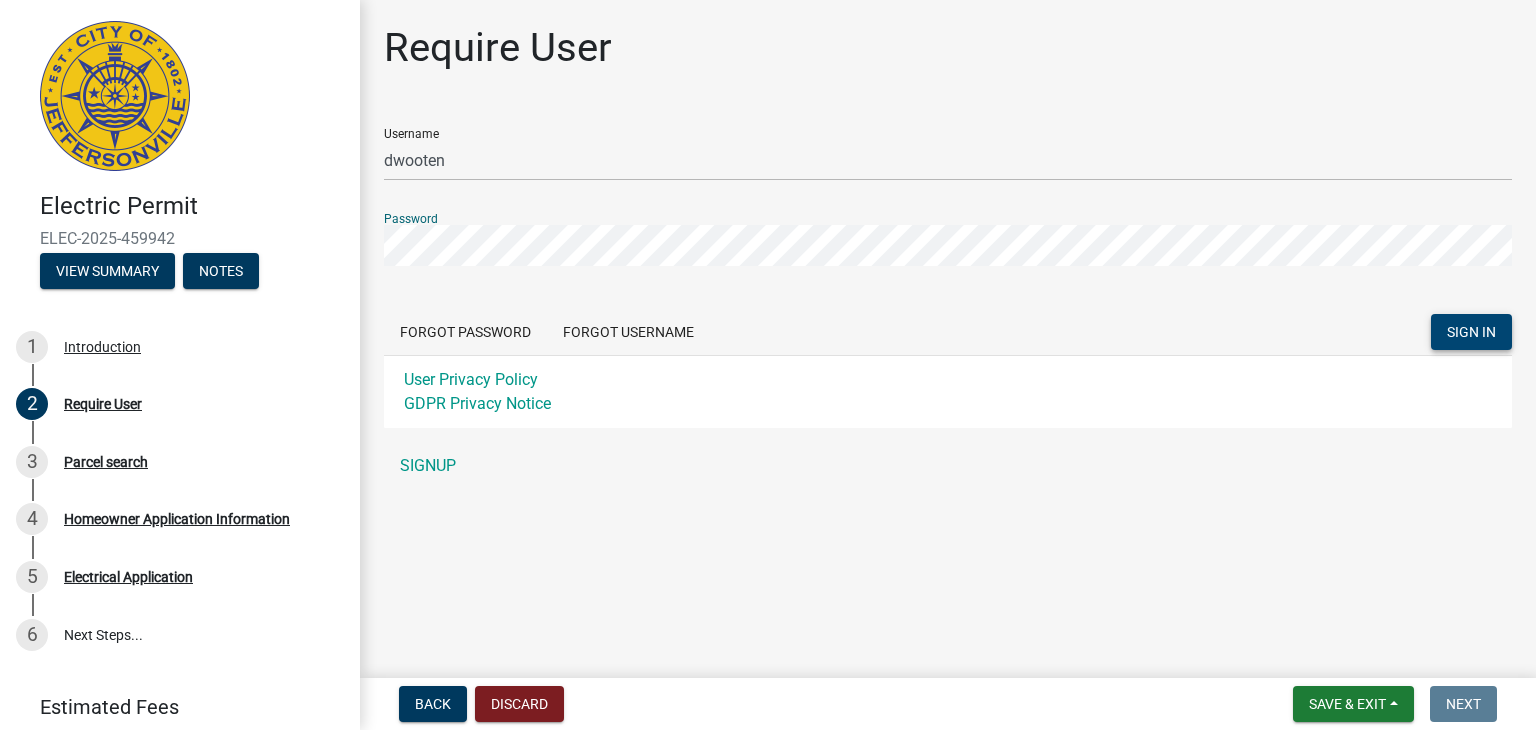 click on "SIGN IN" 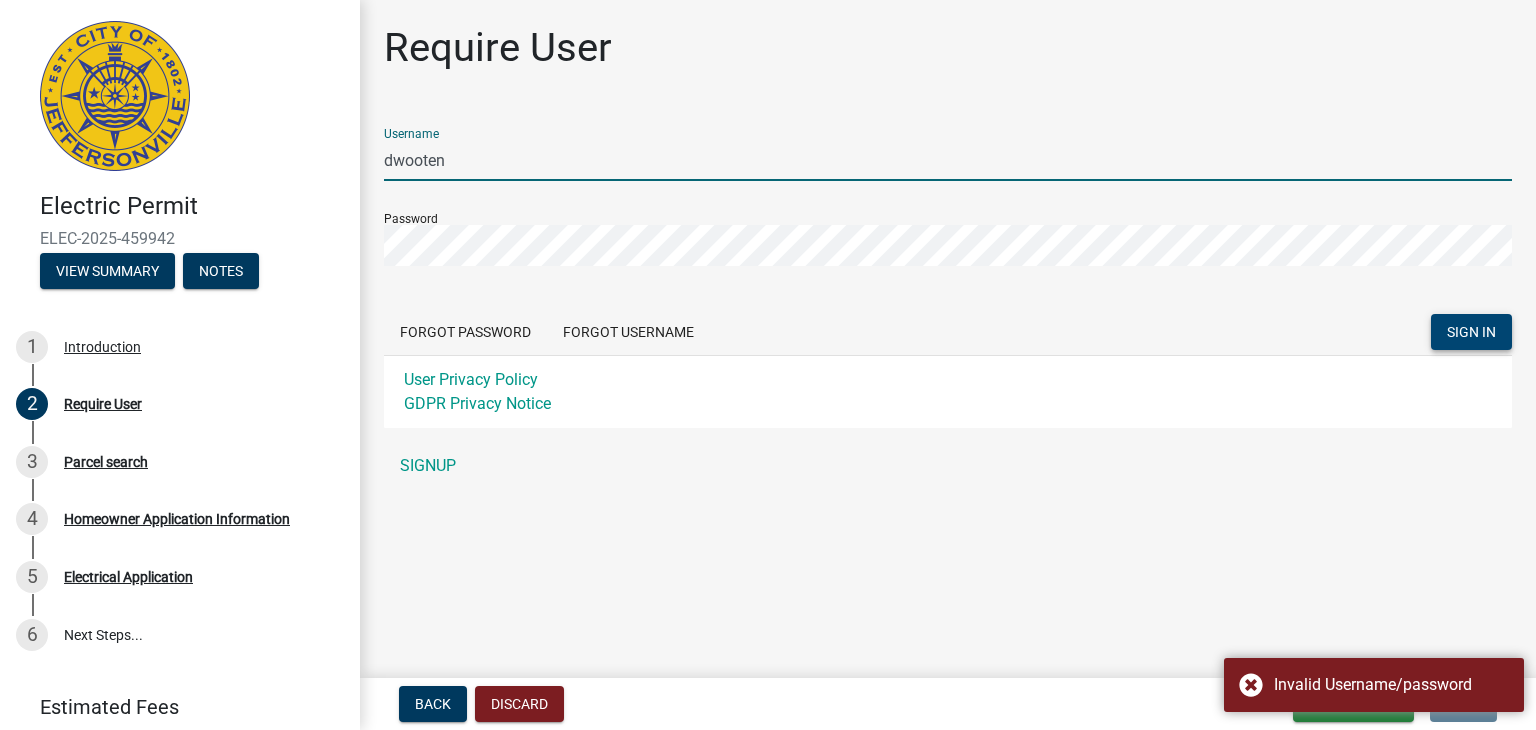 click on "dwooten" at bounding box center [948, 160] 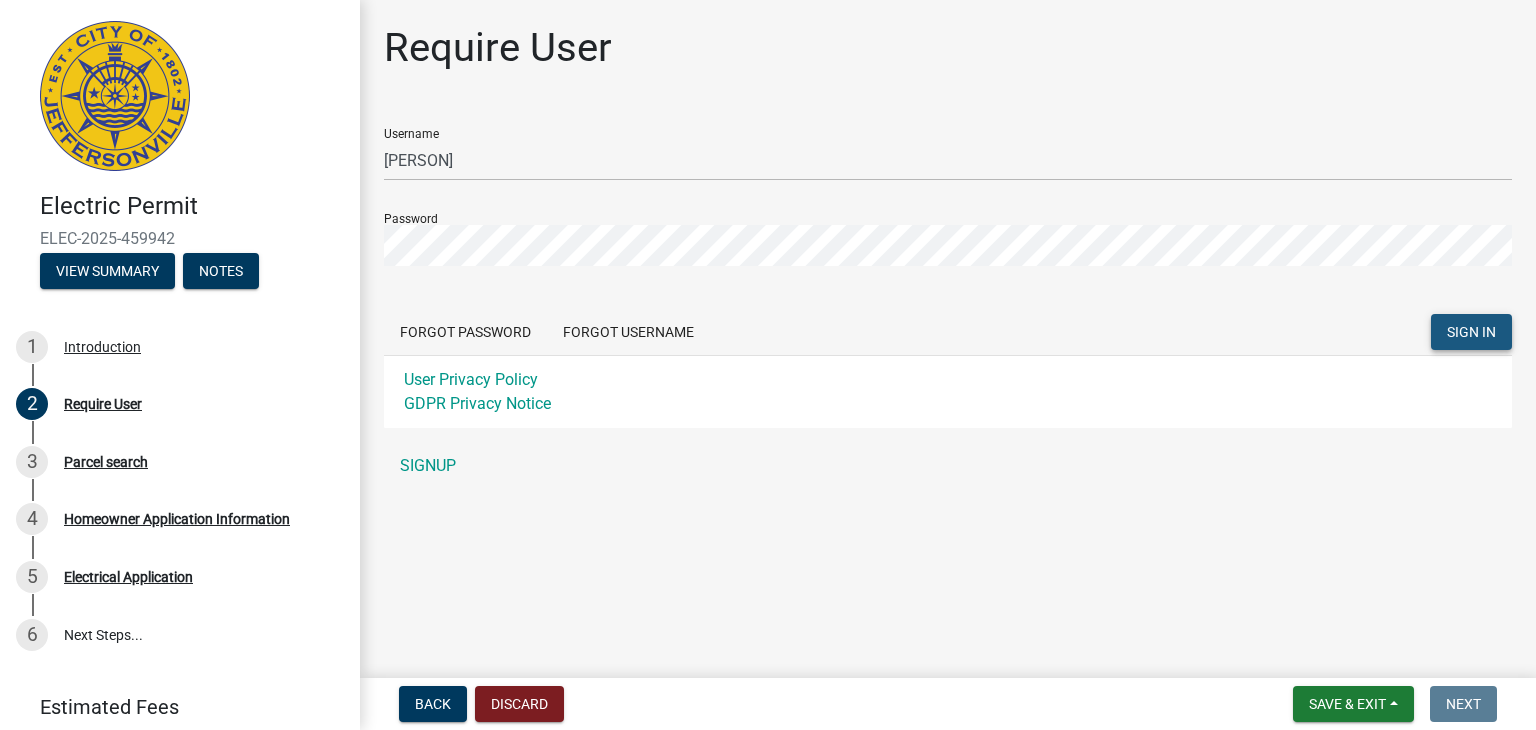 click on "SIGN IN" 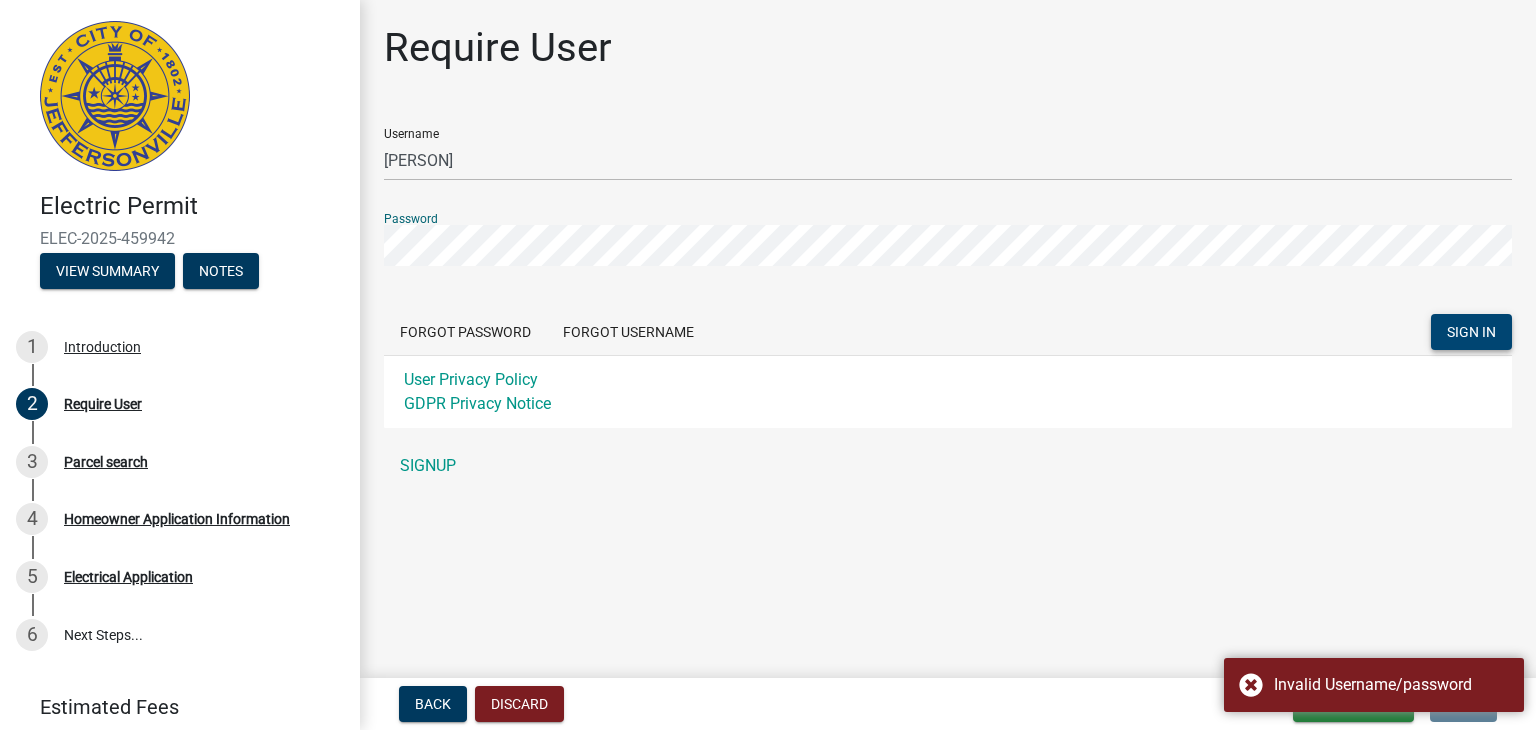 click on "Electric Permit  ELEC-2025-459942   View Summary   Notes   1     Introduction   2     Require User   3     Parcel search   4     Homeowner Application Information   5     Electrical Application   6   Next Steps...  Estimated Fees Estimated Total $0.00 Require User Username [PERSON] Password  Forgot Password   Forgot Username  SIGN IN User Privacy Policy GDPR Privacy Notice SIGNUP" 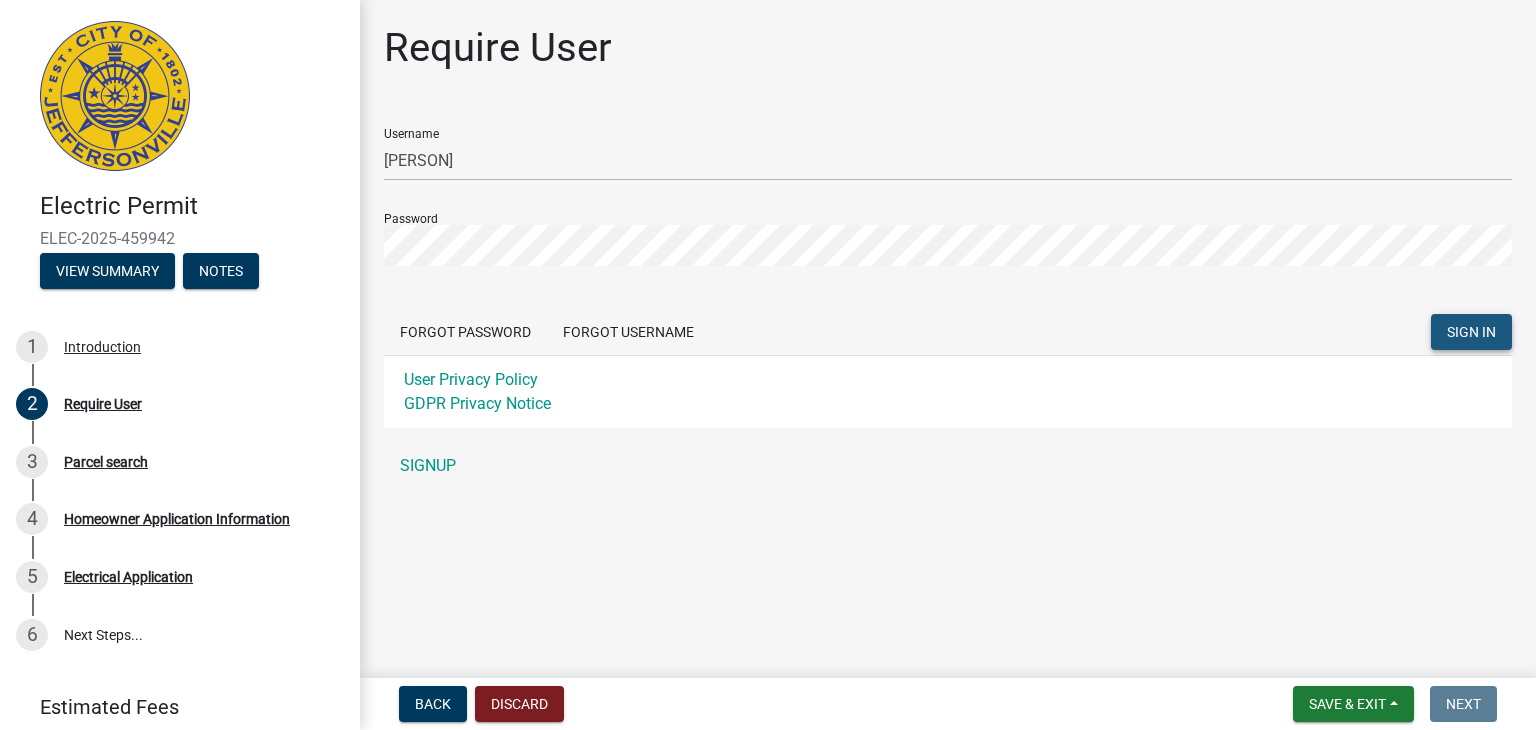 click on "SIGN IN" 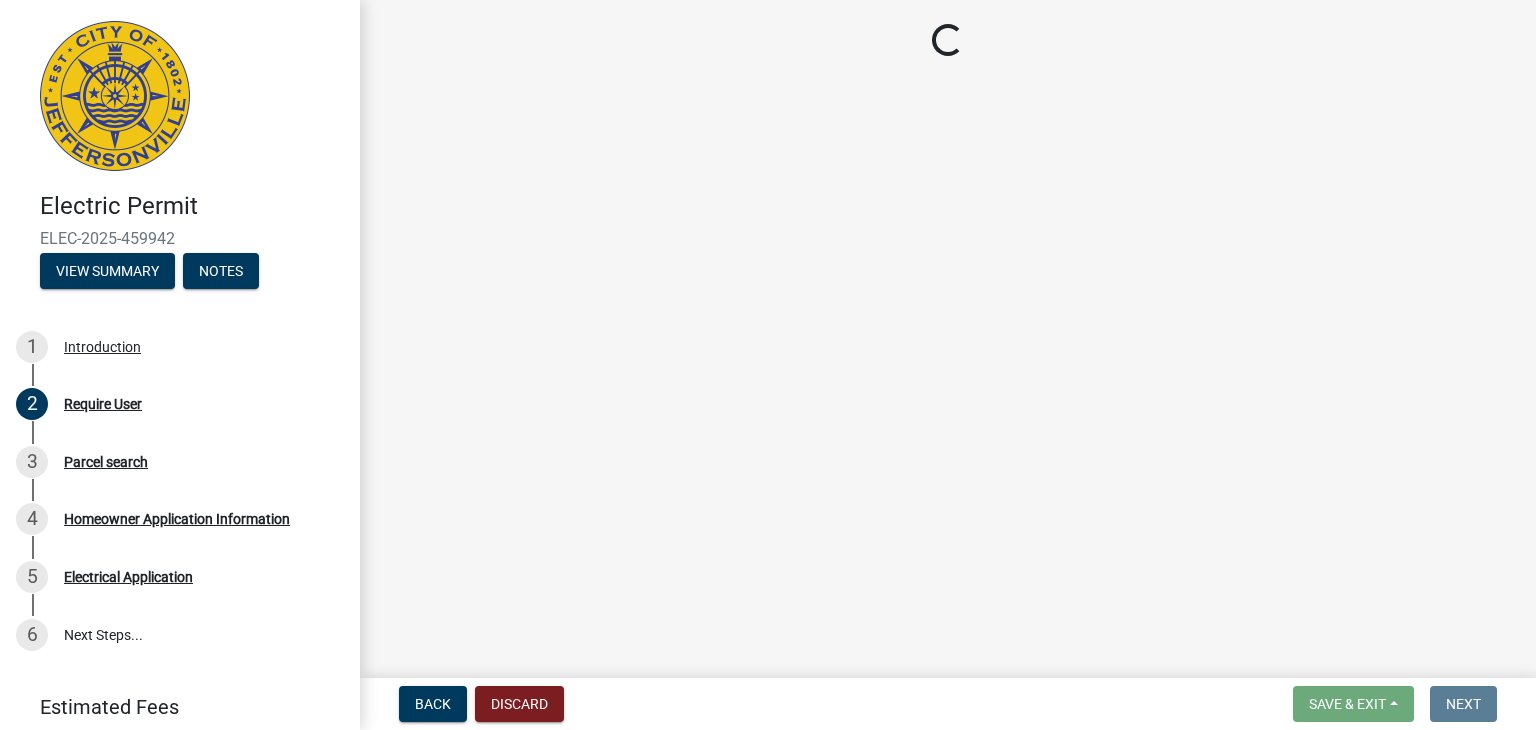 click on "Loading..." 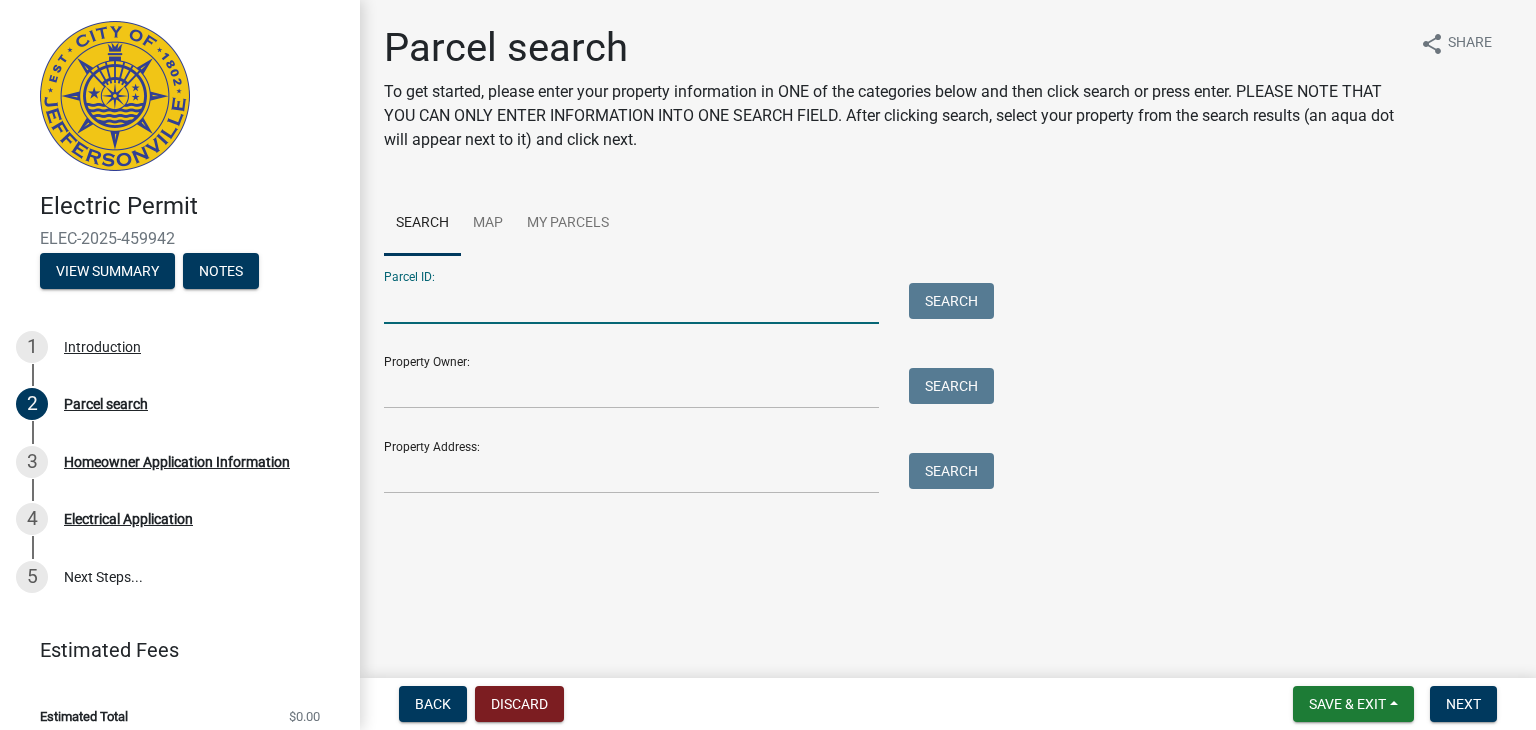click on "Parcel ID:" at bounding box center [631, 303] 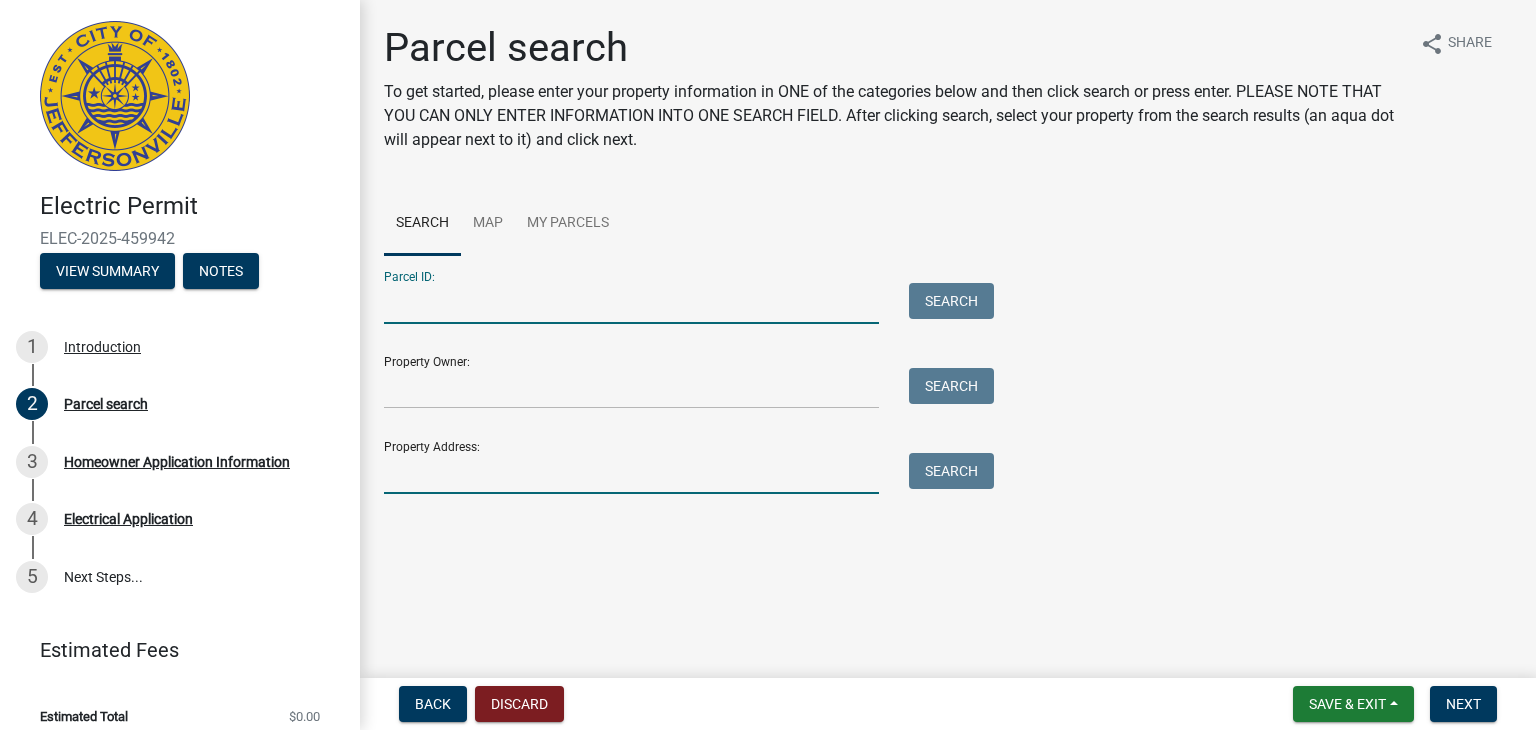 click on "Property Address:" at bounding box center [631, 473] 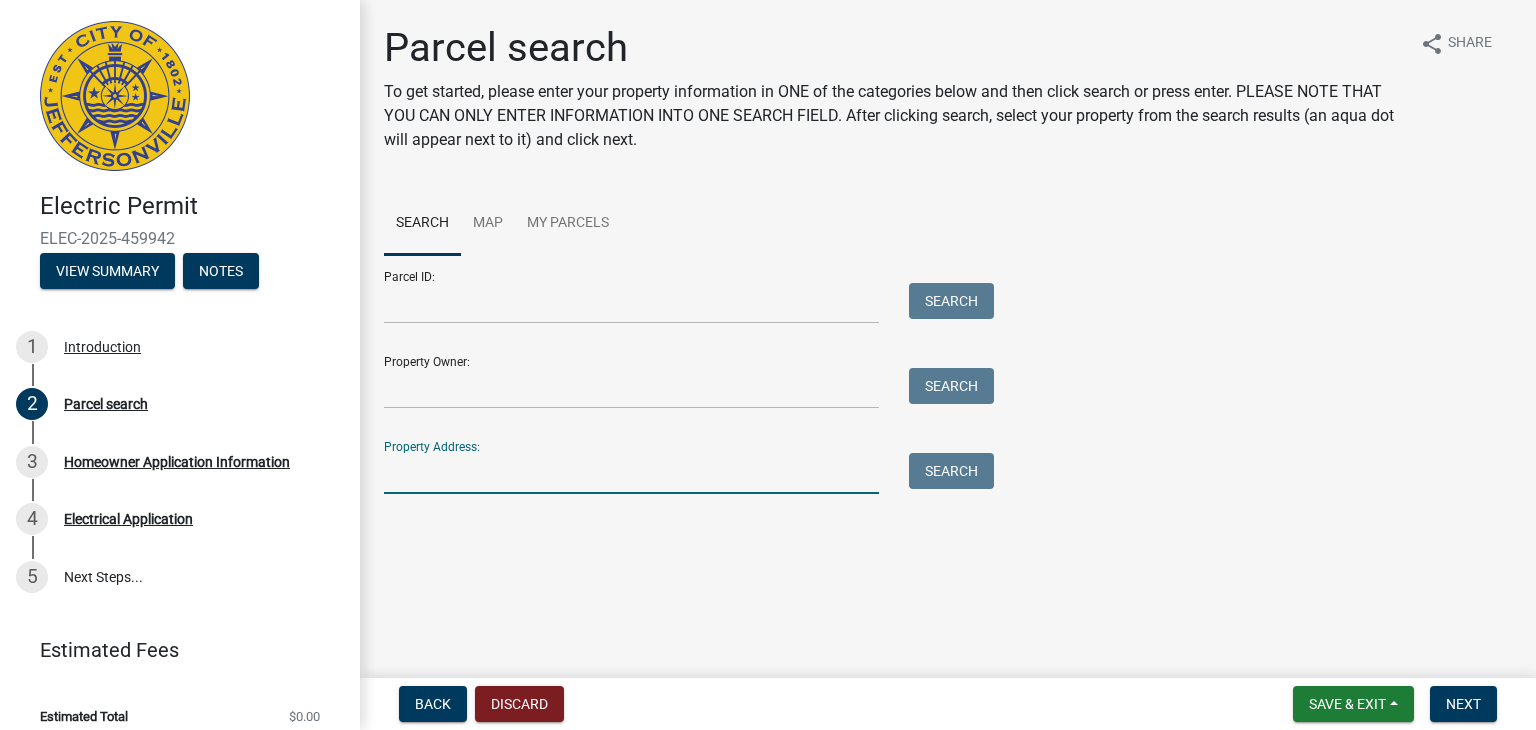 click on "Property Address:" at bounding box center [631, 473] 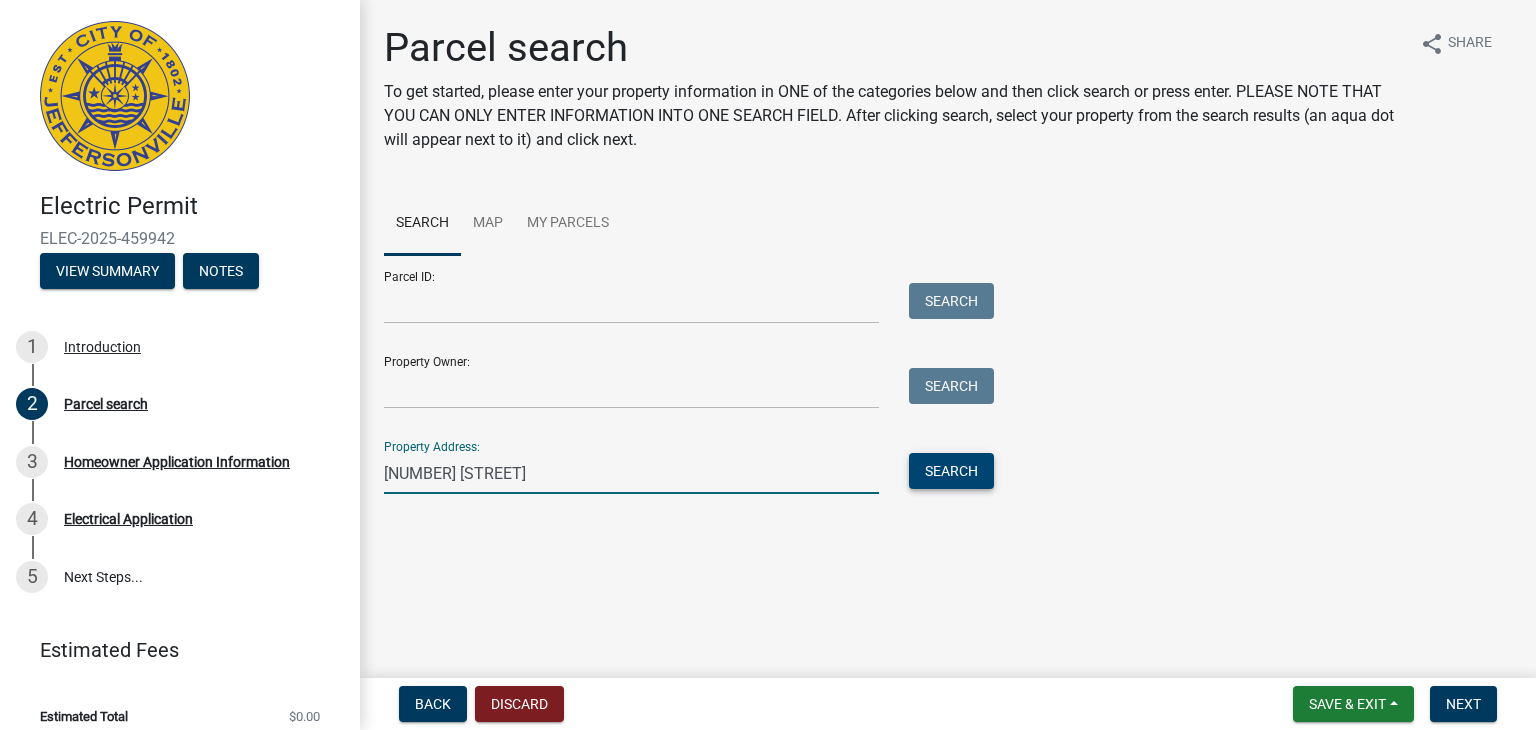 type on "[NUMBER] [STREET]" 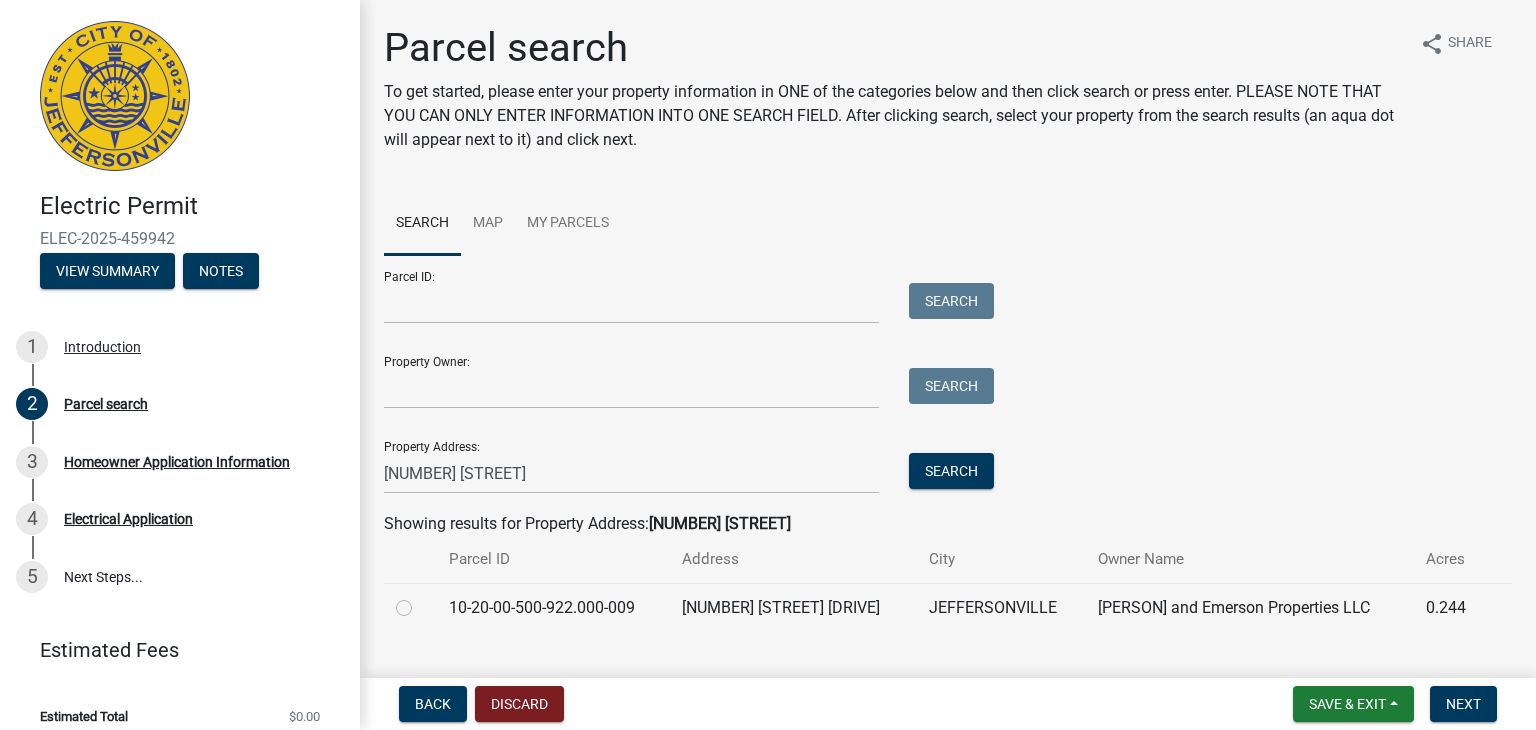 click on "[NUMBER] [STREET] [DRIVE]" 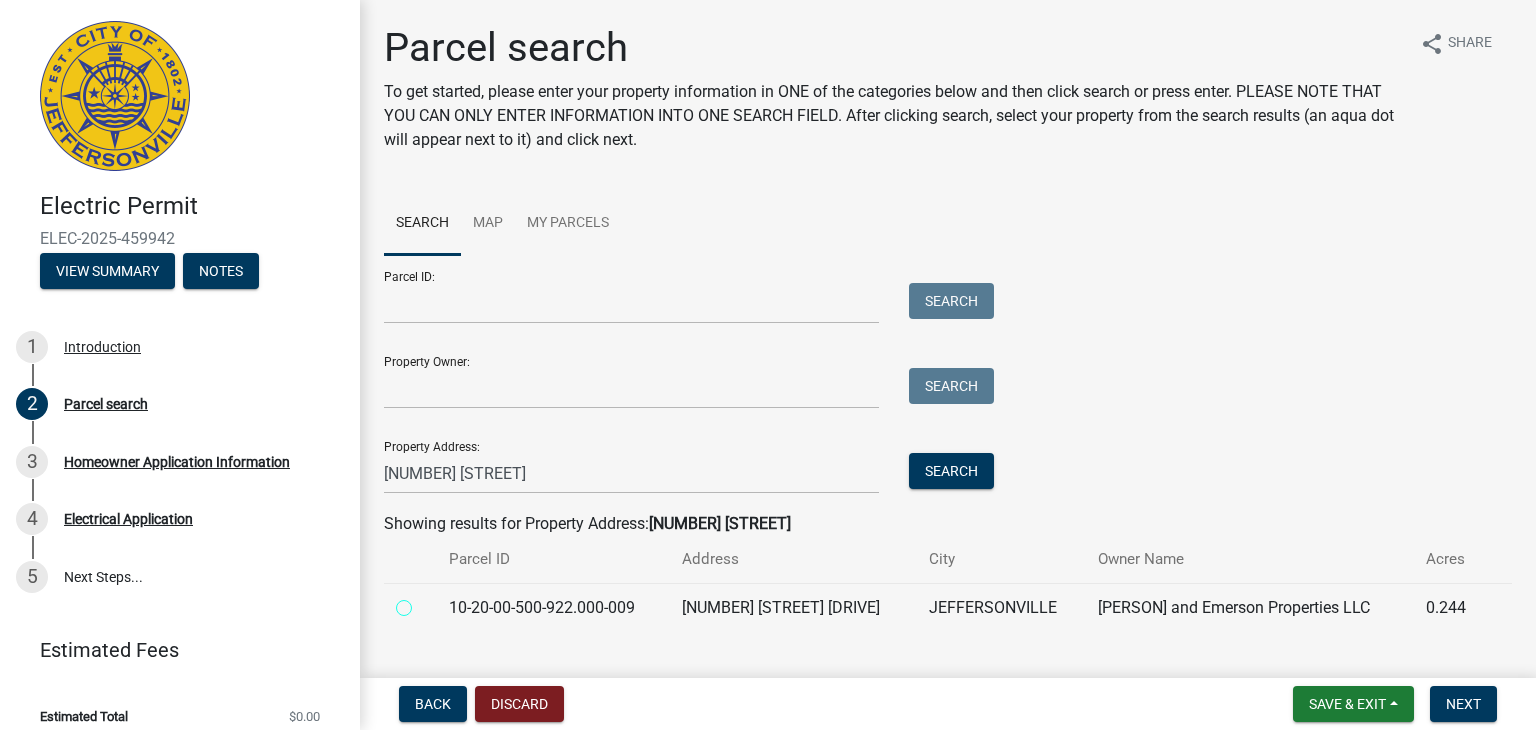 click at bounding box center (426, 602) 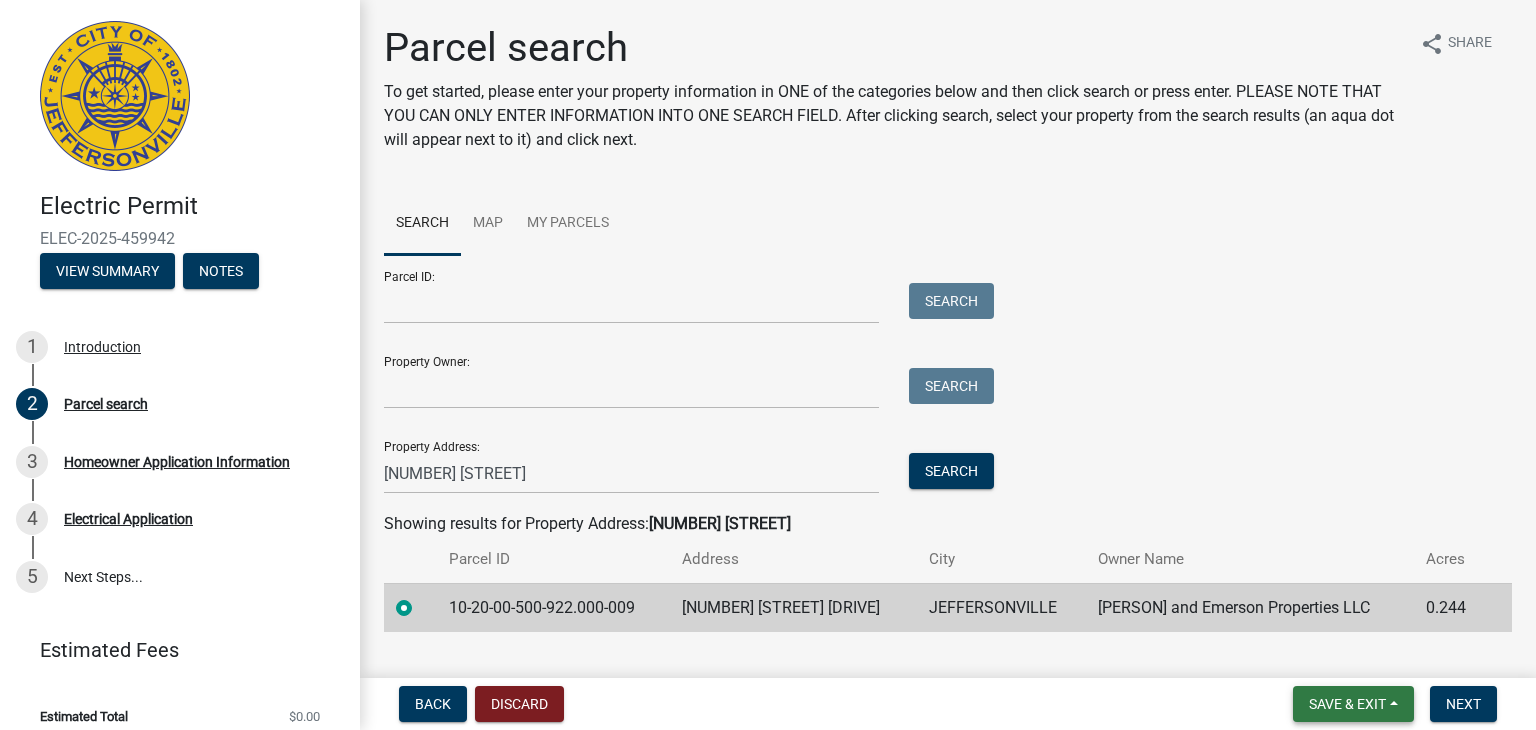 click on "Save & Exit" at bounding box center (1347, 704) 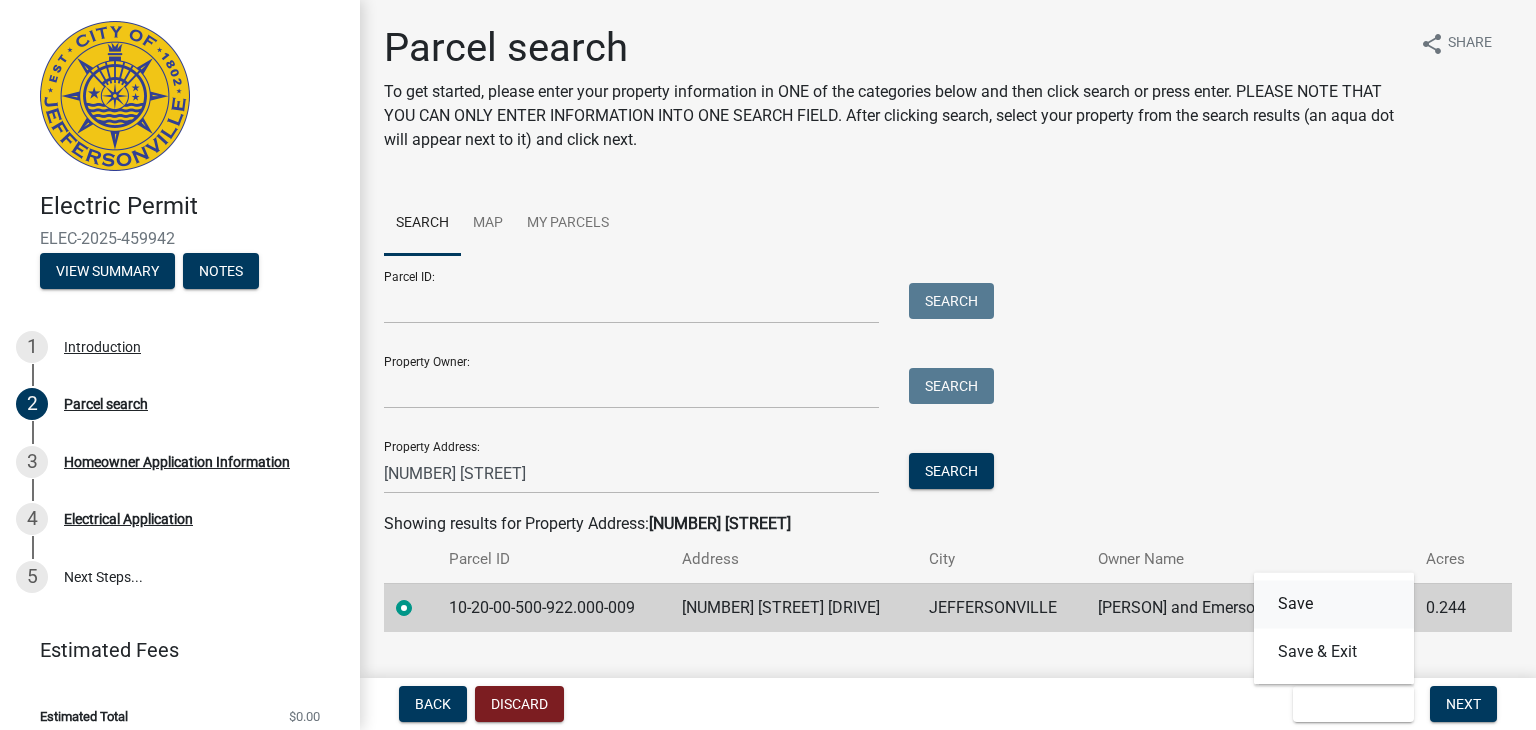 drag, startPoint x: 1301, startPoint y: 597, endPoint x: 1448, endPoint y: 673, distance: 165.48413 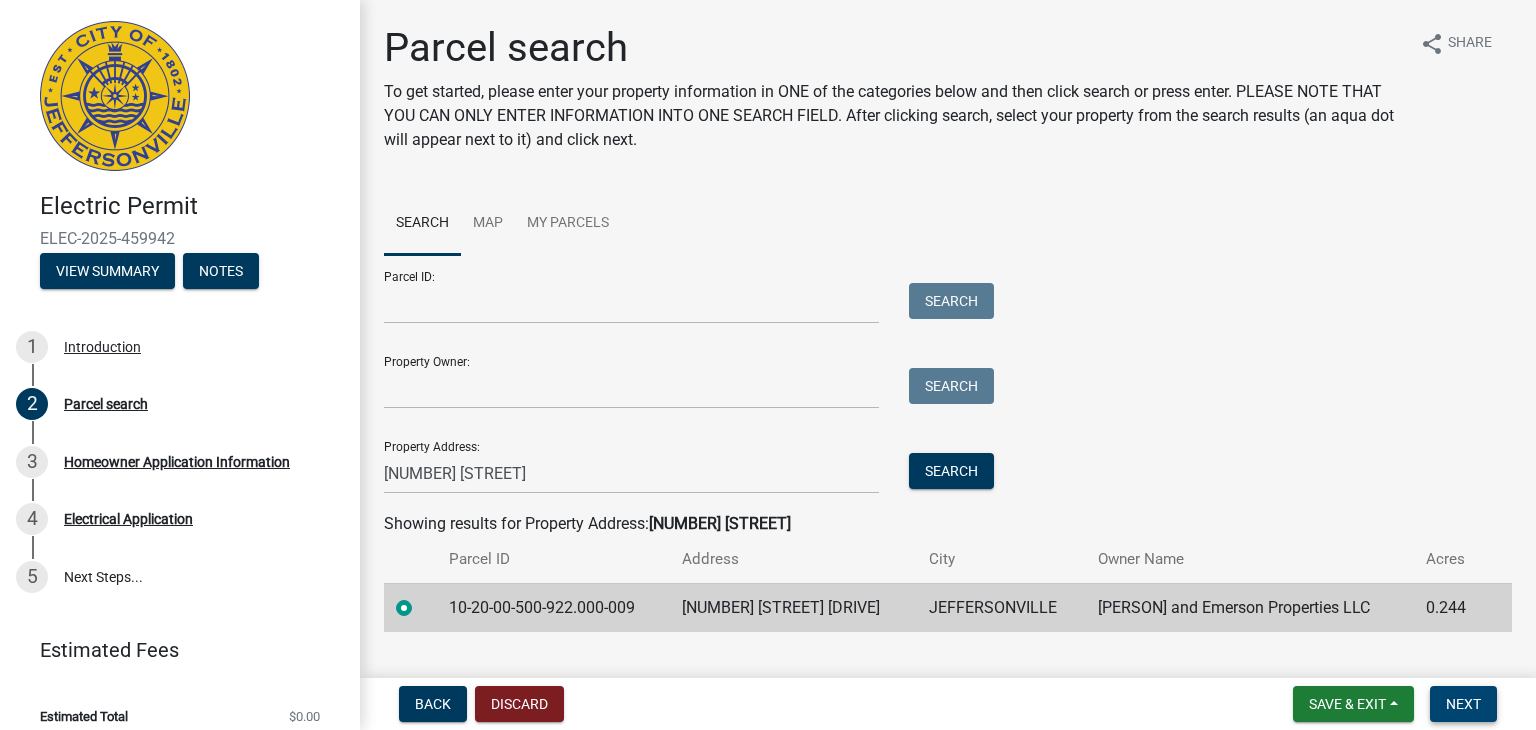 drag, startPoint x: 1448, startPoint y: 673, endPoint x: 1450, endPoint y: 695, distance: 22.090721 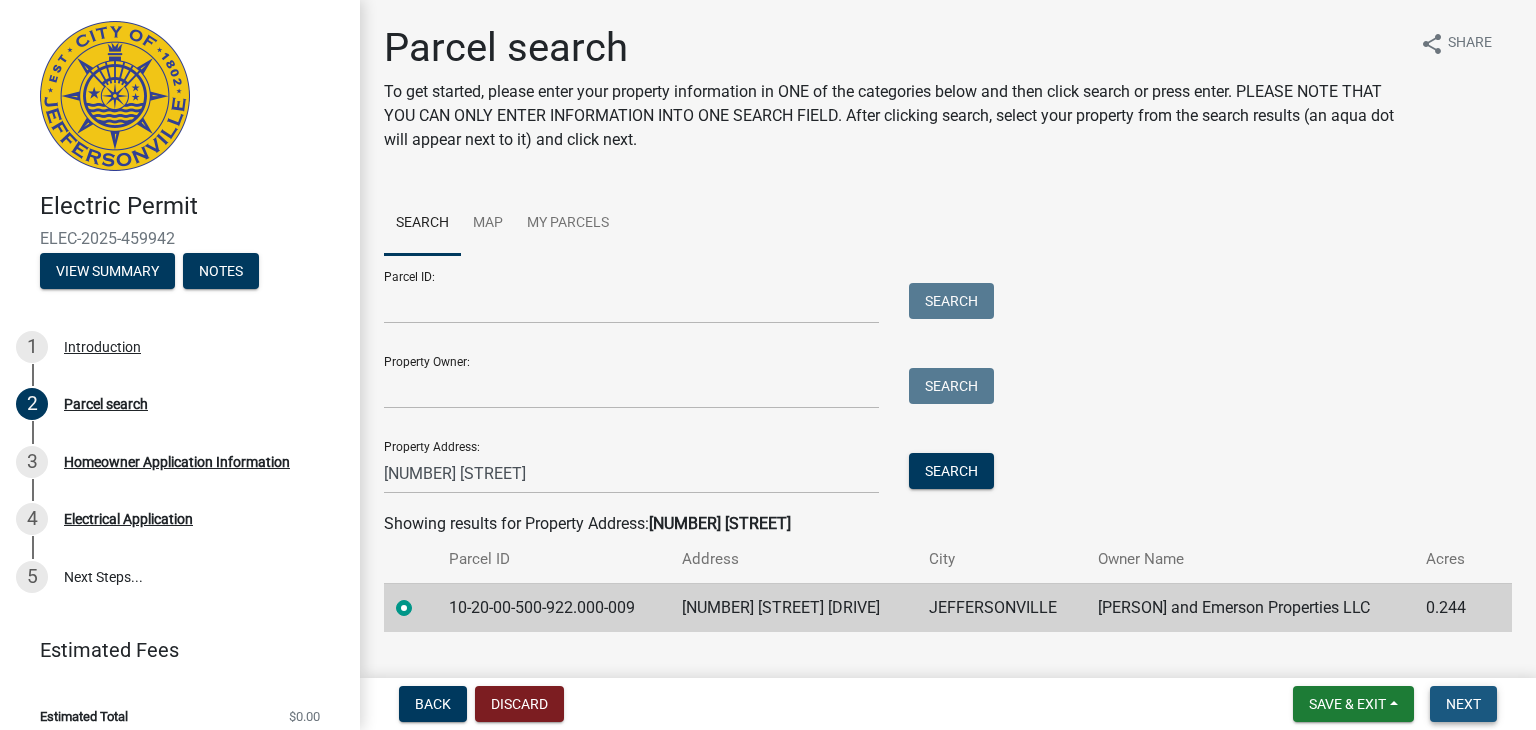 click on "Next" at bounding box center [1463, 704] 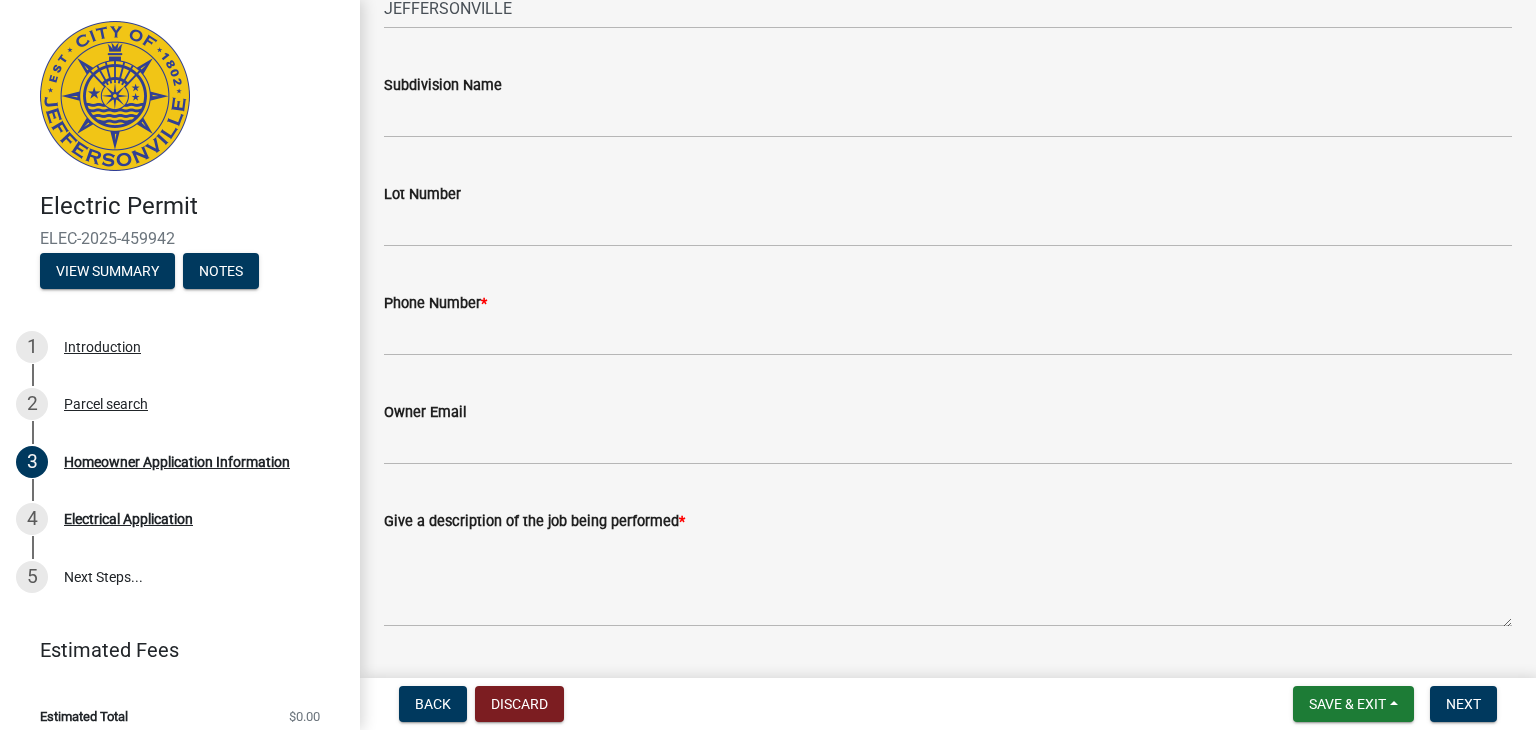 scroll, scrollTop: 568, scrollLeft: 0, axis: vertical 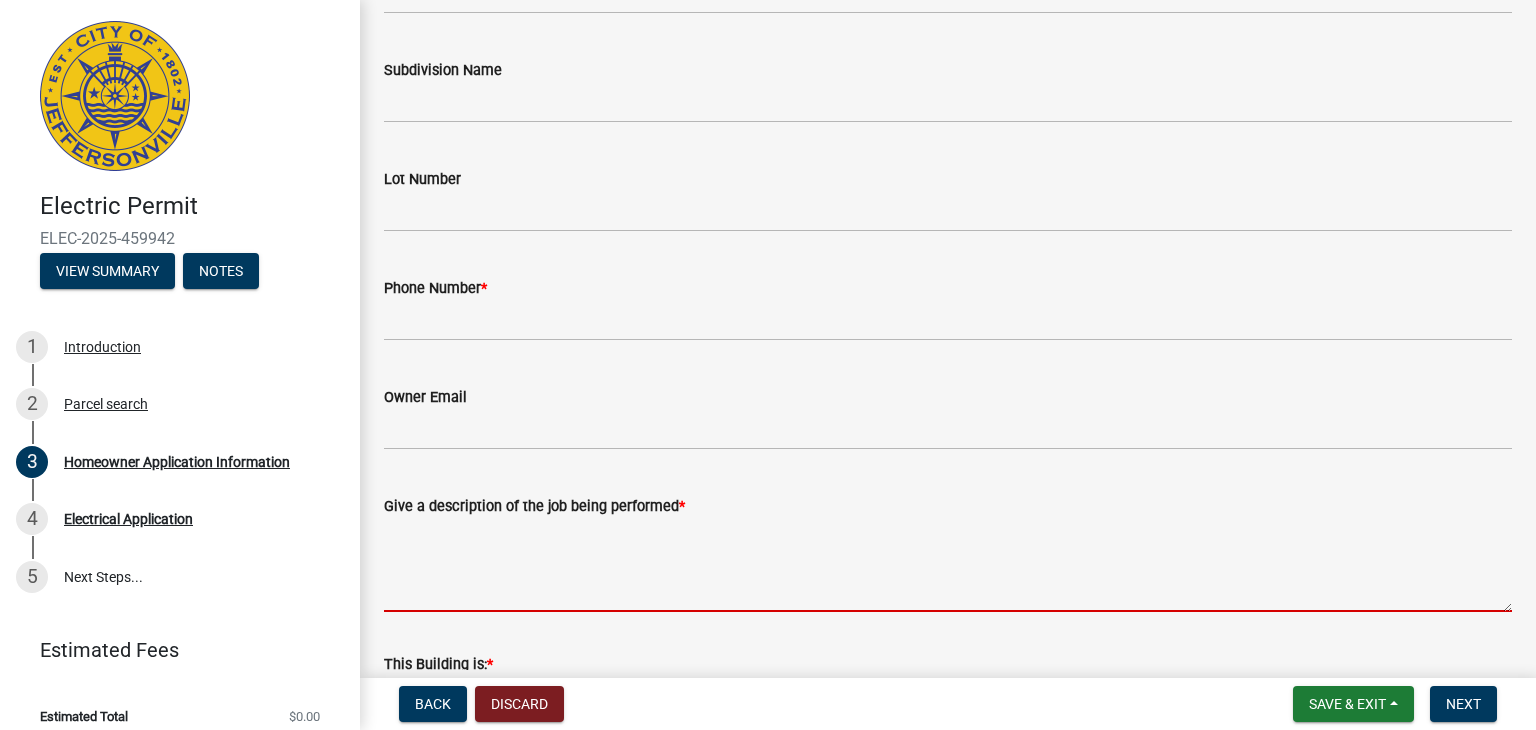 click on "Give a description of the job being performed  *" at bounding box center [948, 565] 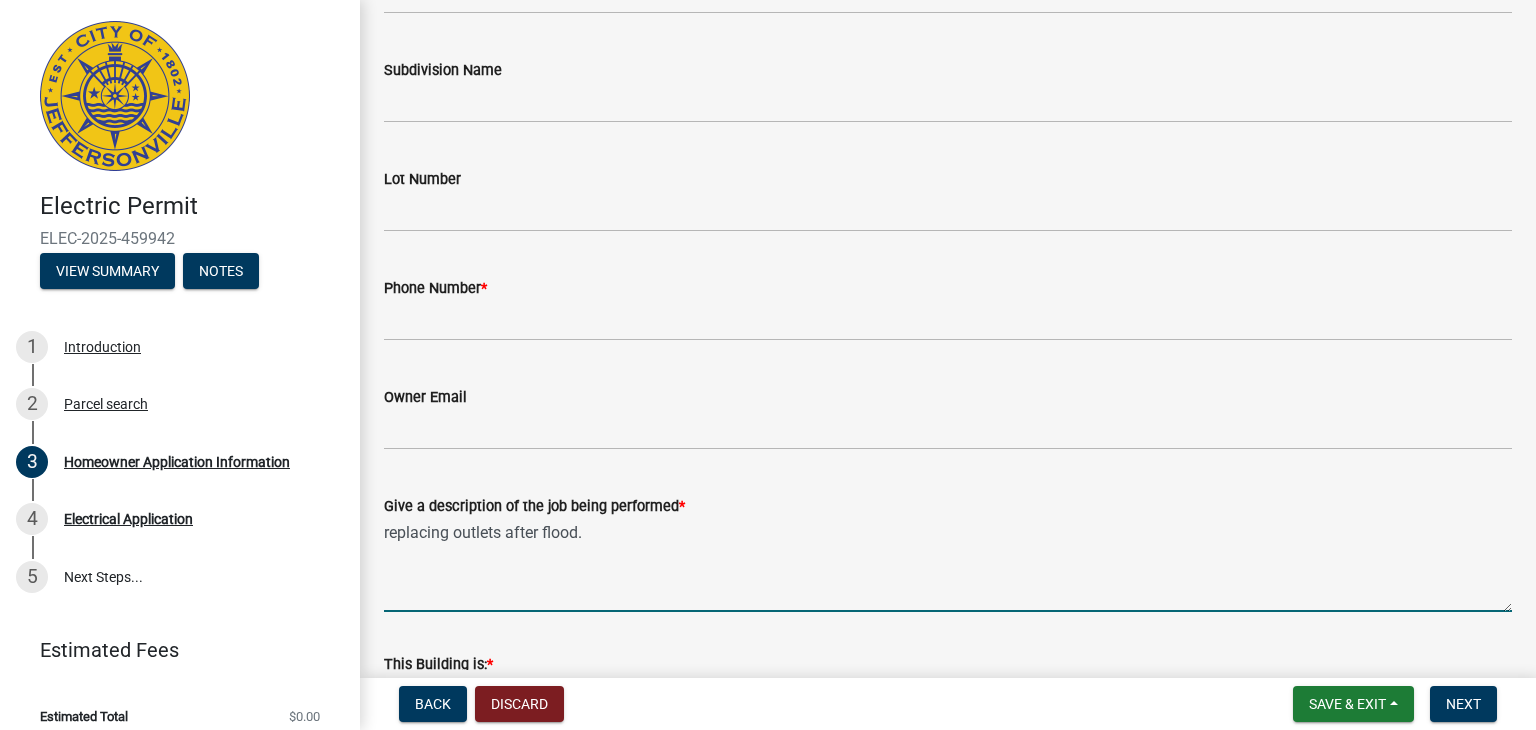 type on "replacing outlets after flood." 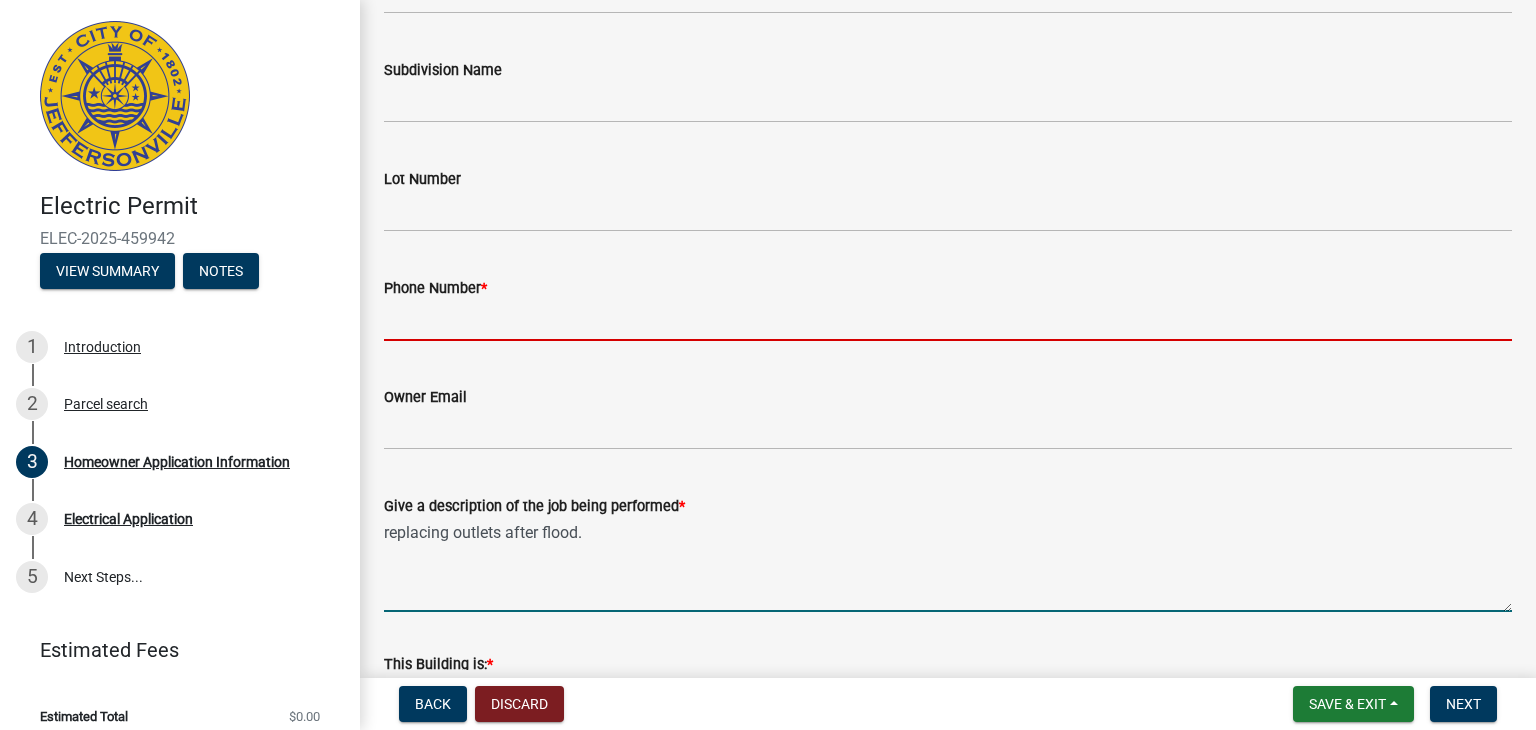 click on "Phone Number  *" at bounding box center (948, 320) 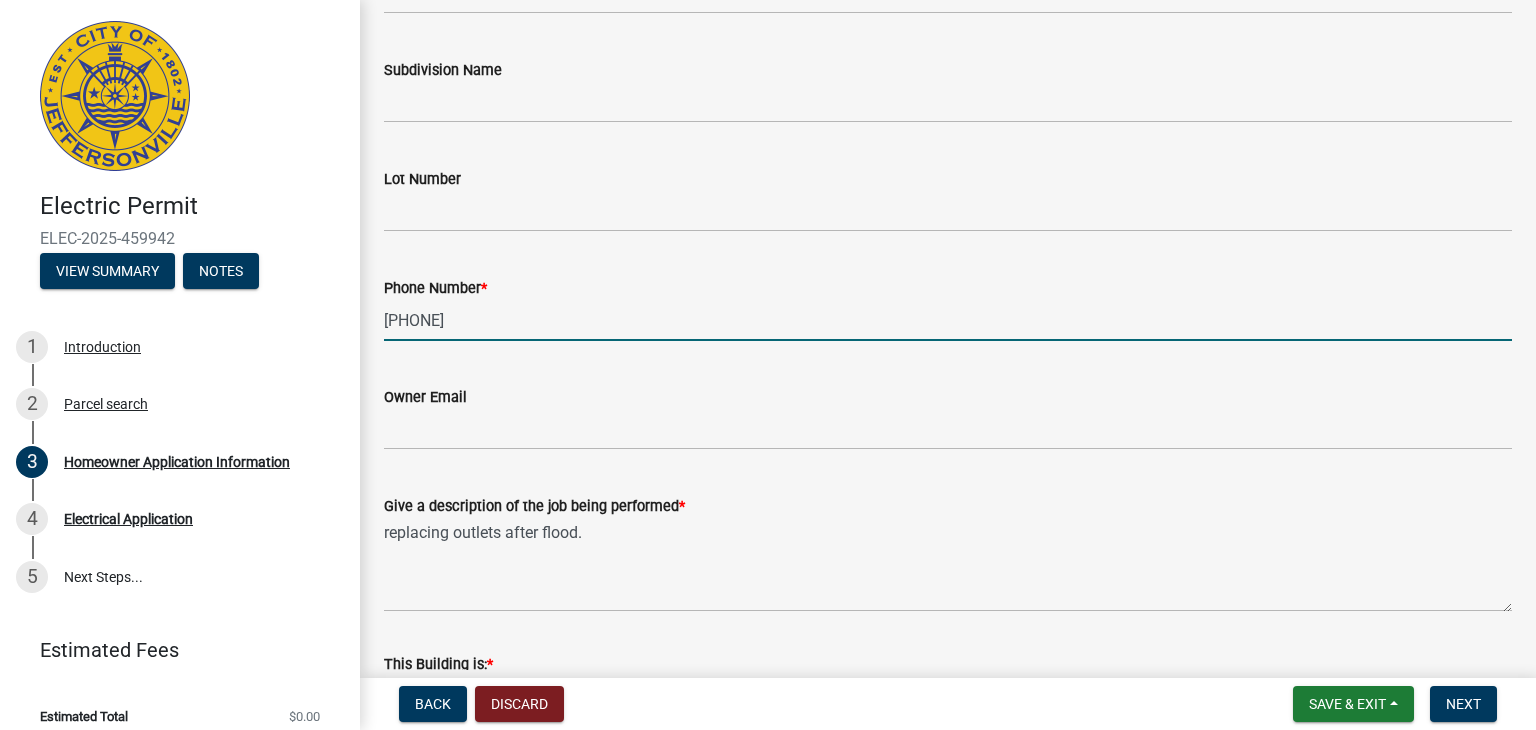 type on "[PHONE]" 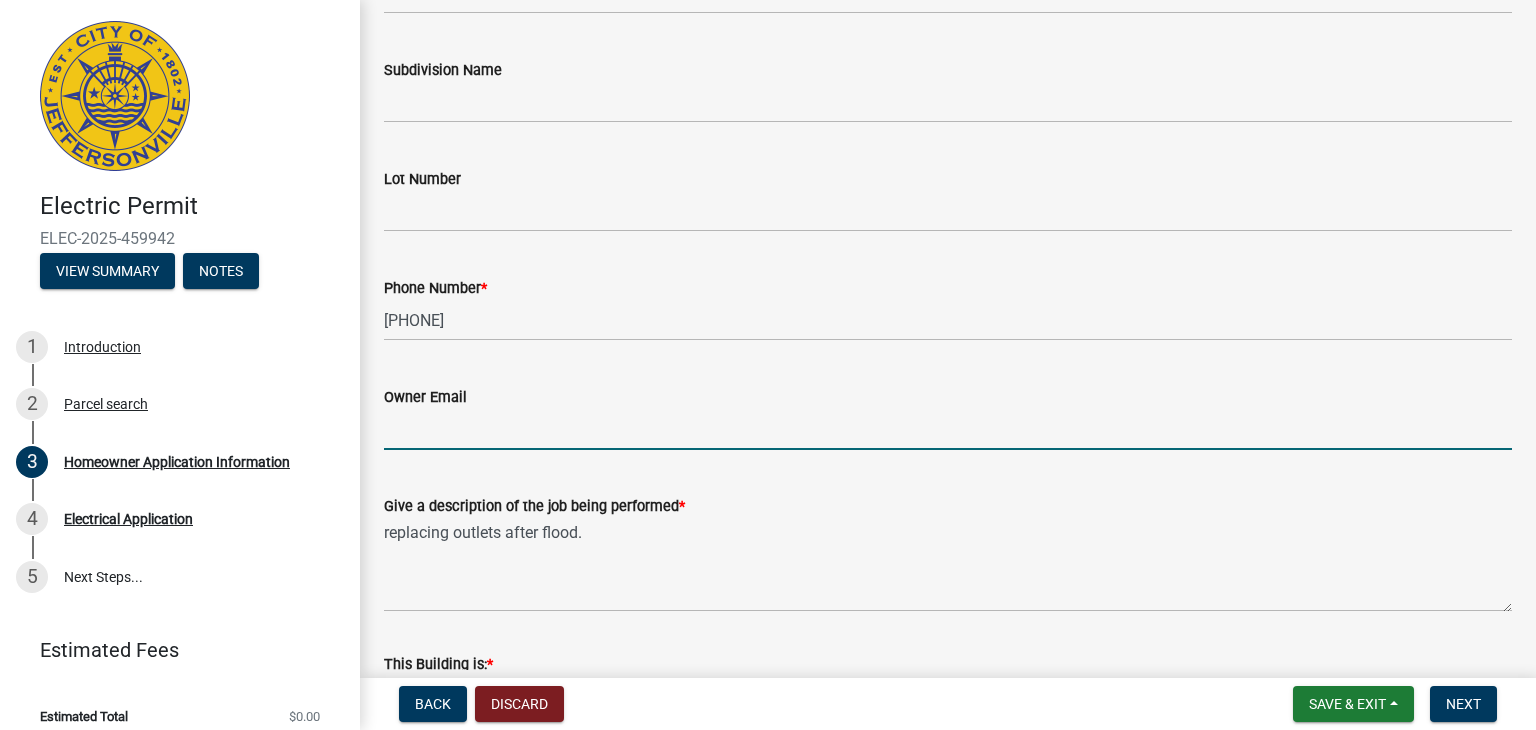 click on "Owner Email" at bounding box center [948, 429] 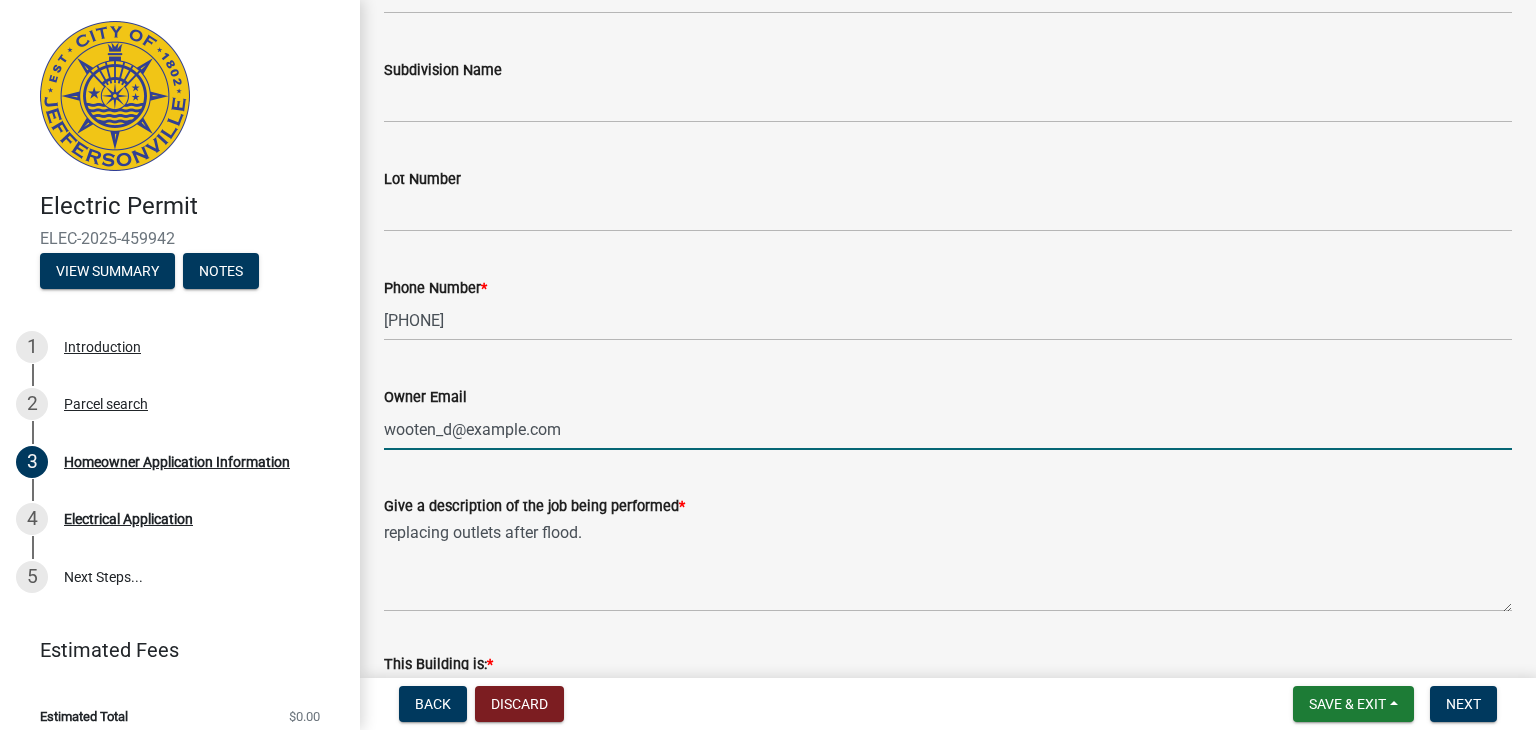 type on "[NUMBER] [STREET]" 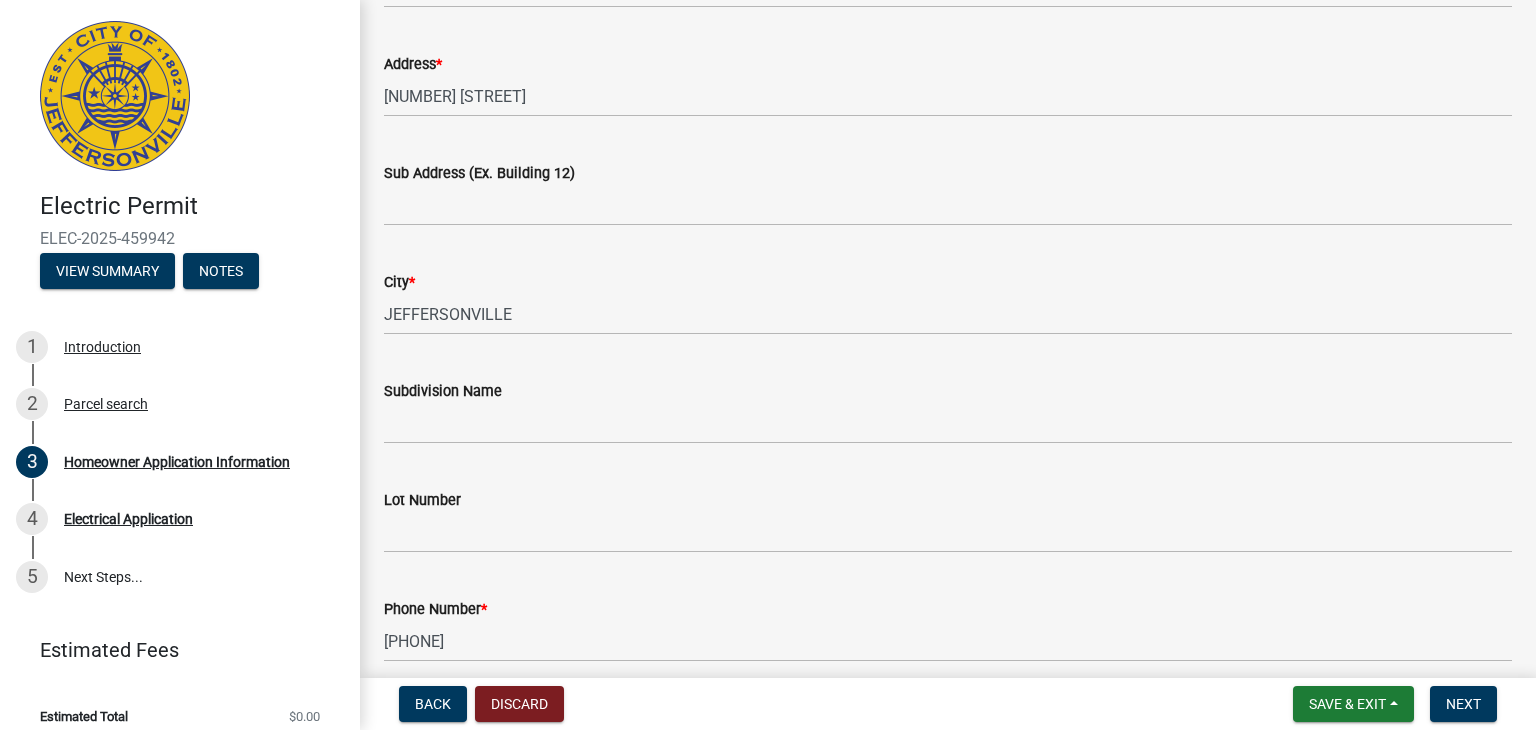 scroll, scrollTop: 238, scrollLeft: 0, axis: vertical 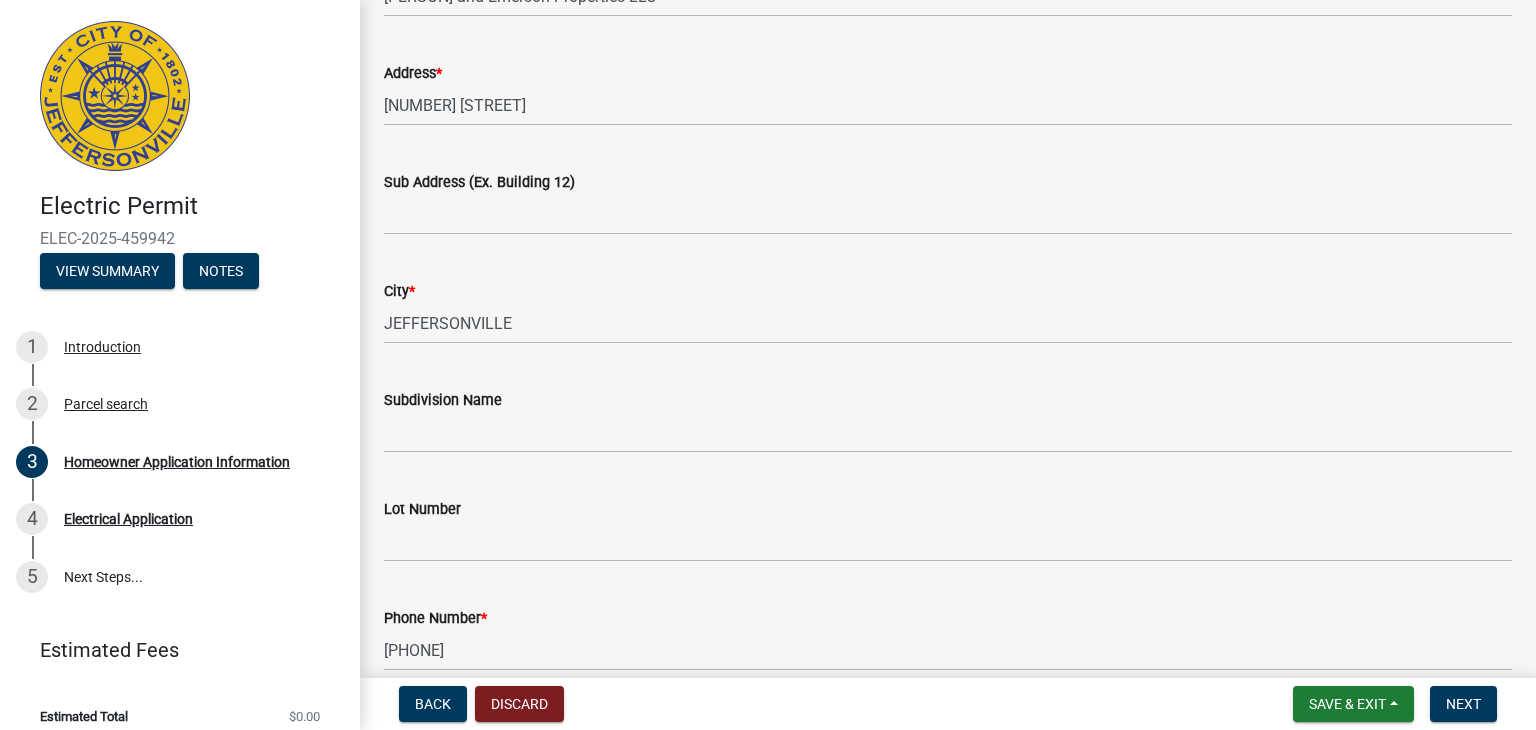 drag, startPoint x: 1508, startPoint y: 246, endPoint x: 1509, endPoint y: 209, distance: 37.01351 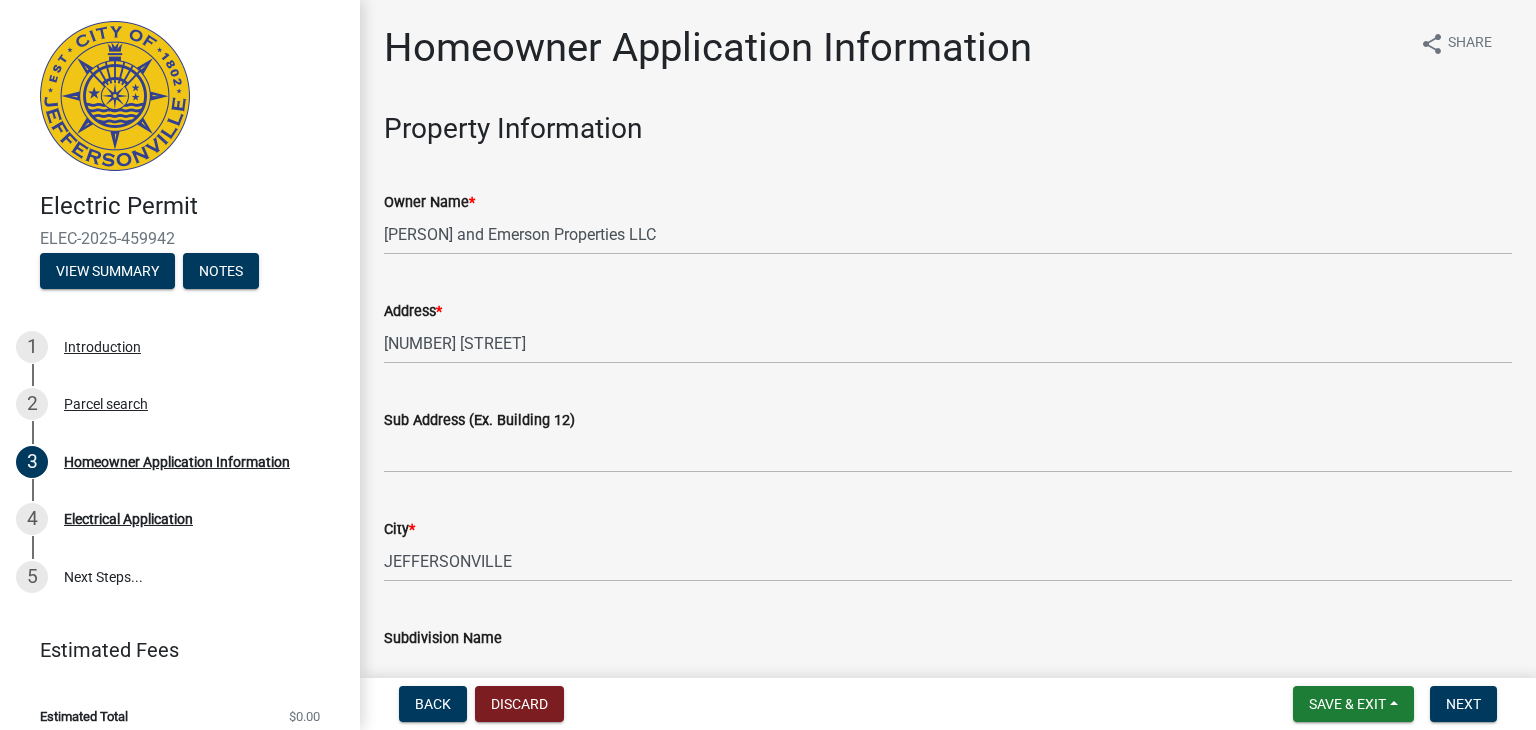 click on "Address  *" 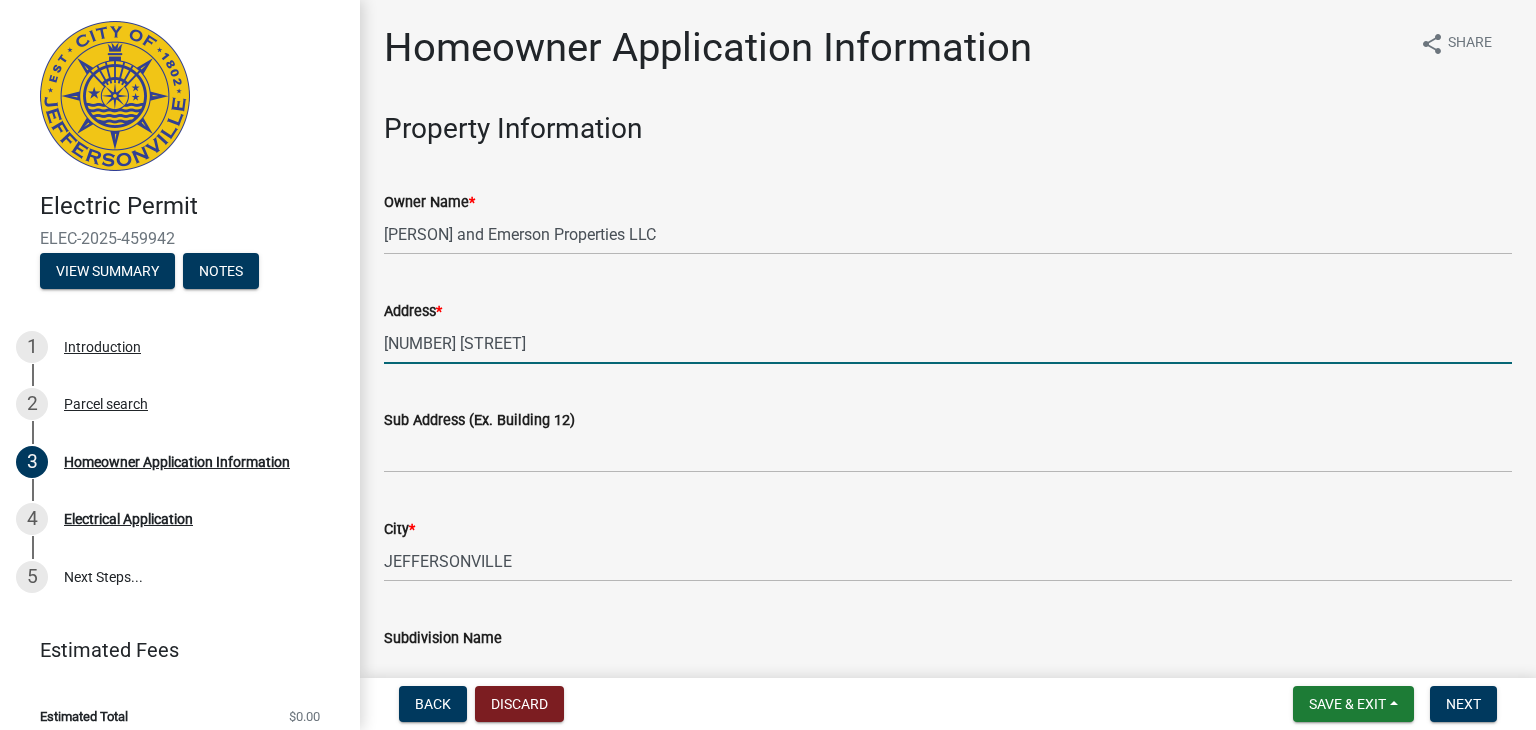 click on "[NUMBER] [STREET]" at bounding box center (948, 343) 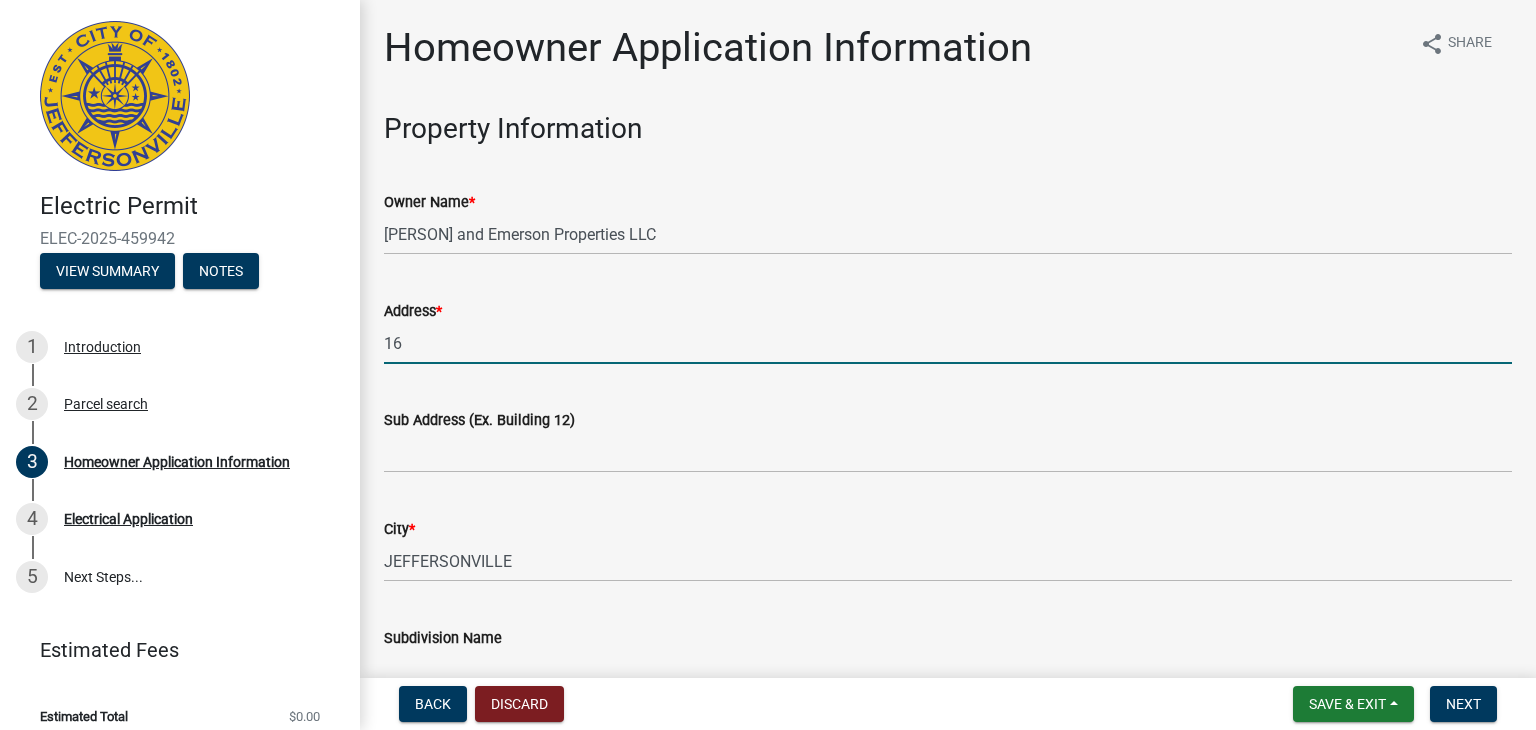type on "1" 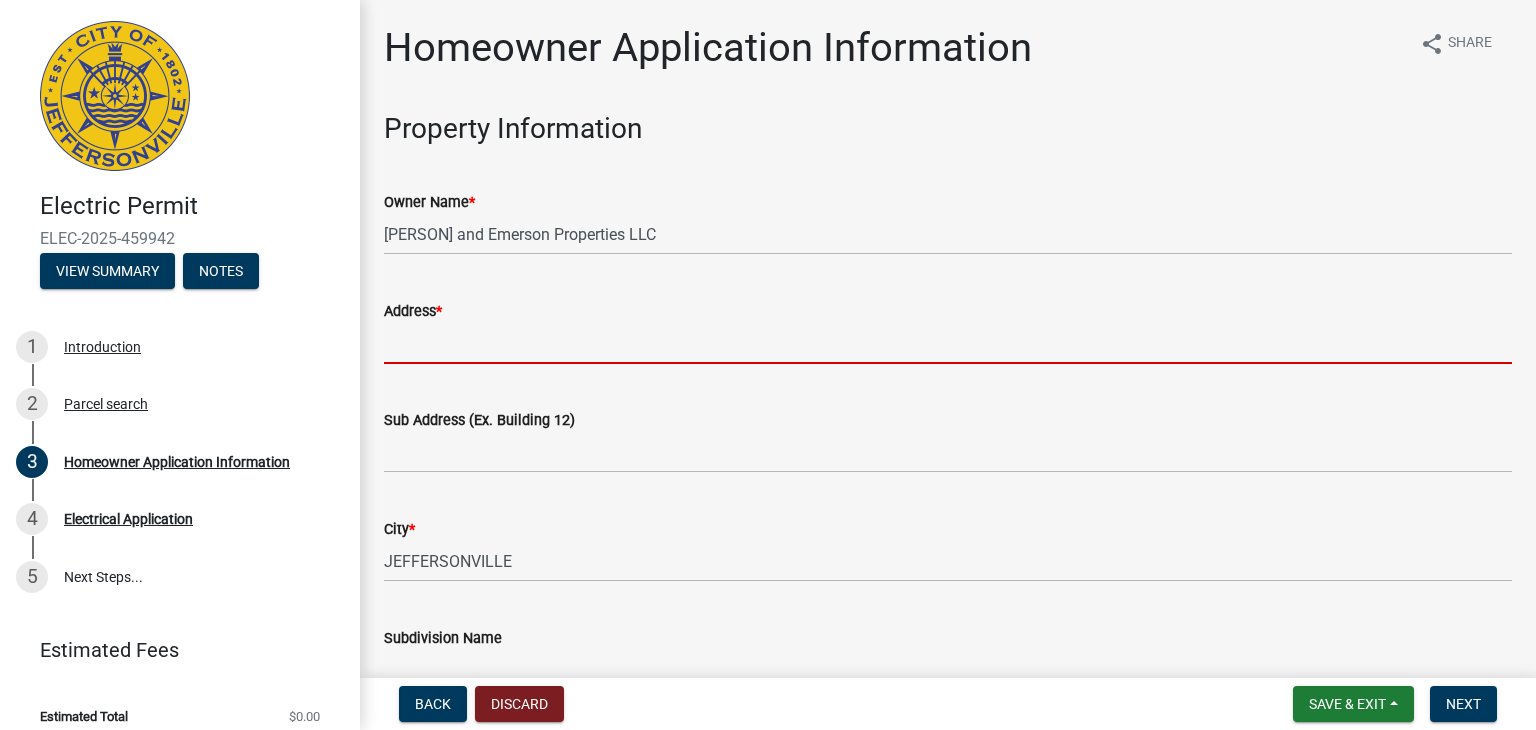 click on "*" 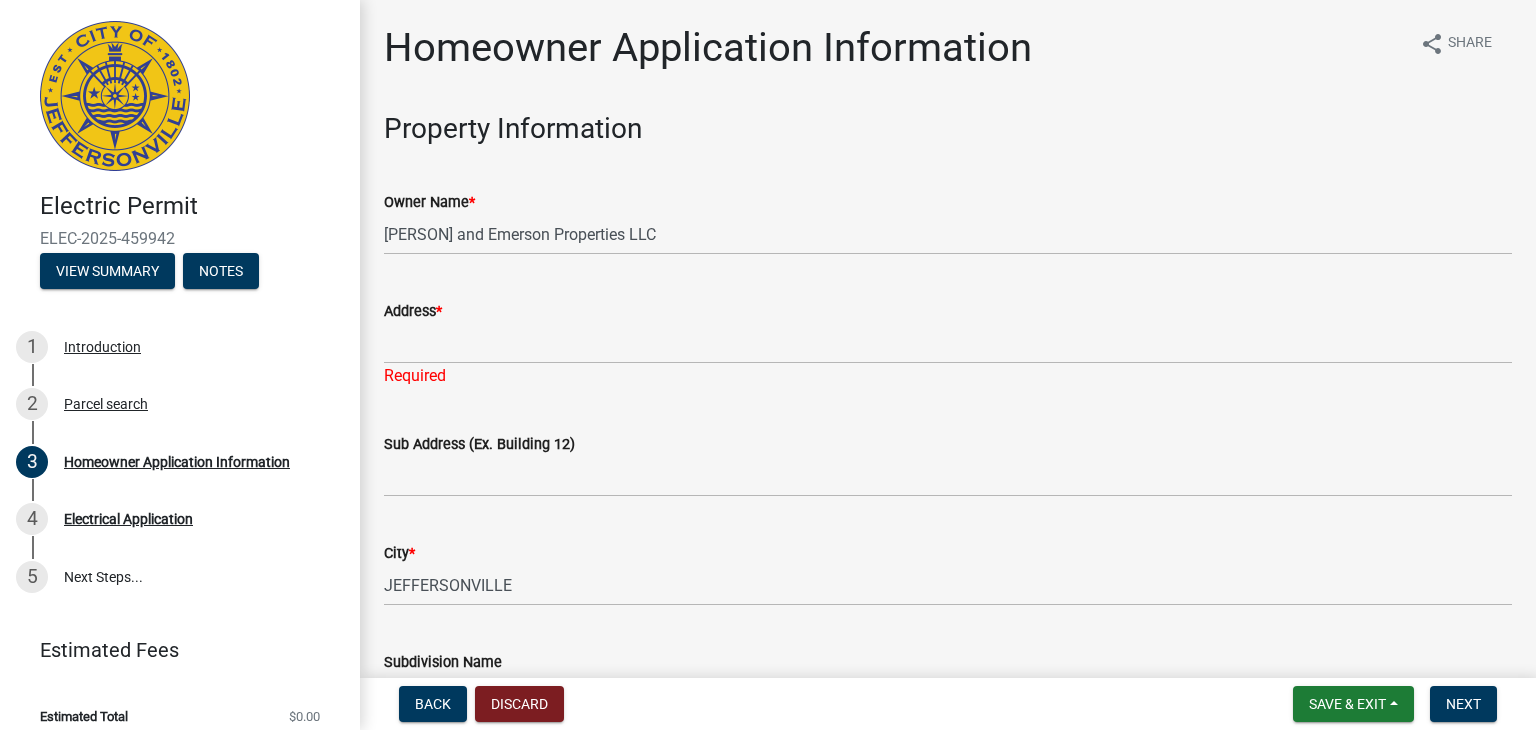click on "*" 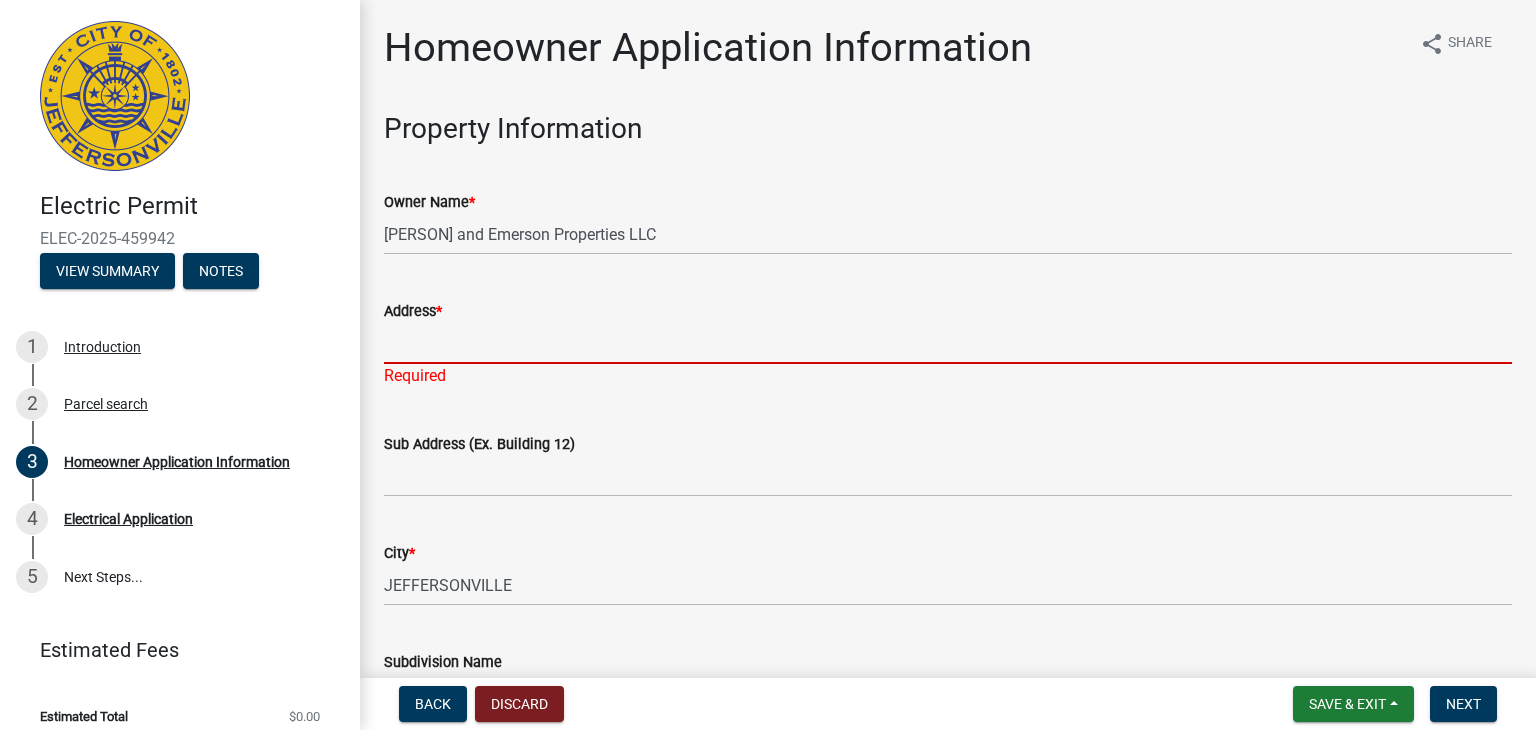 click on "Address  *" at bounding box center (948, 343) 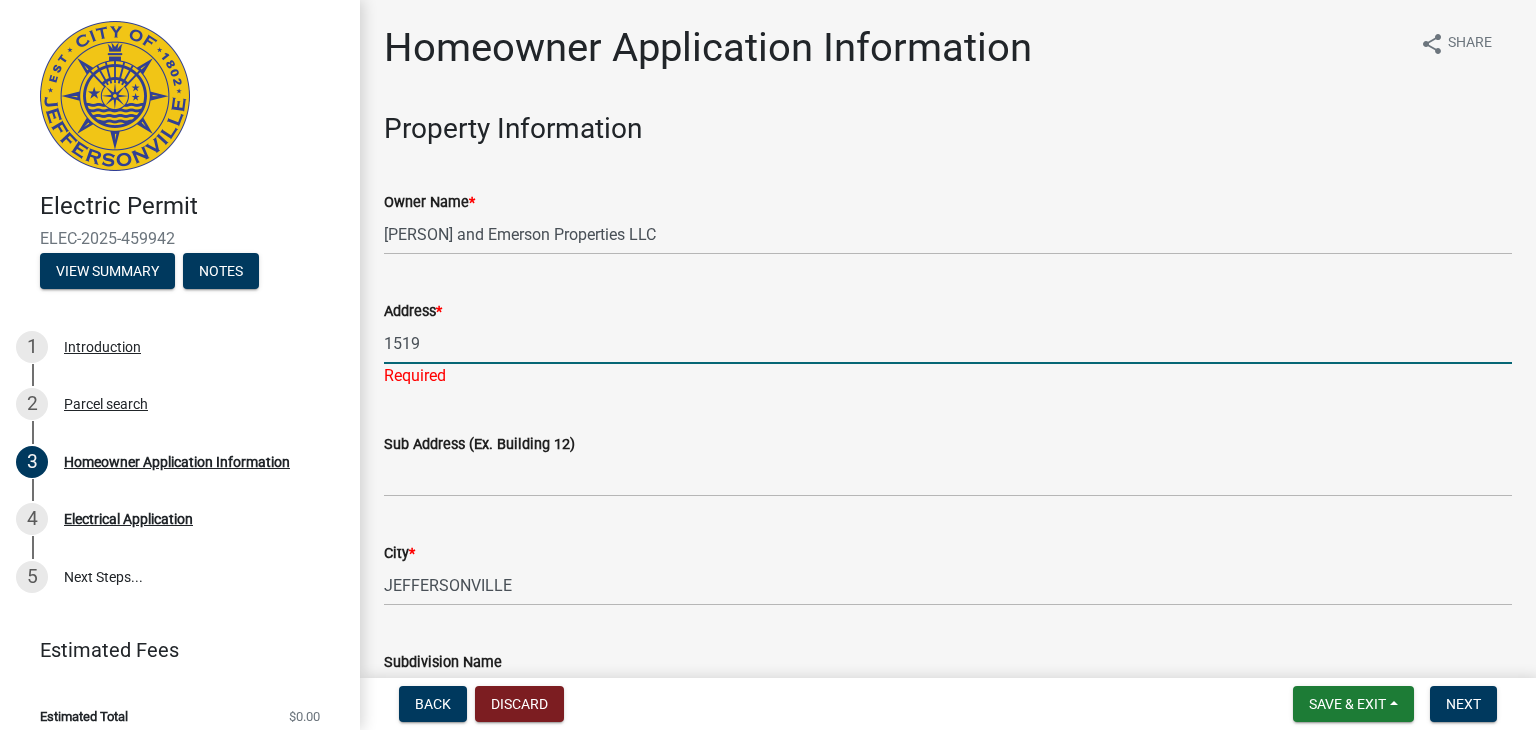 type on "[NUMBER] [STREET]" 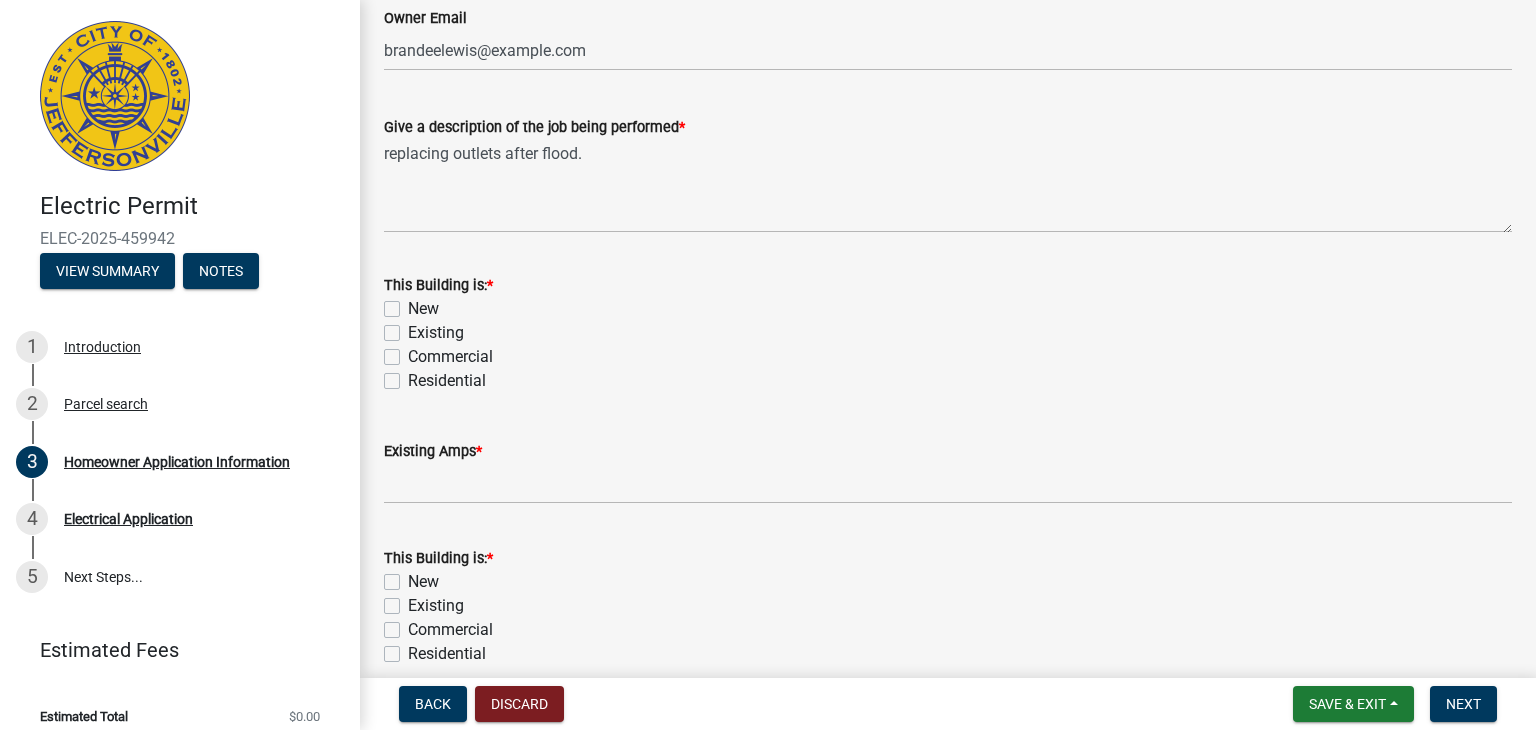 scroll, scrollTop: 1032, scrollLeft: 0, axis: vertical 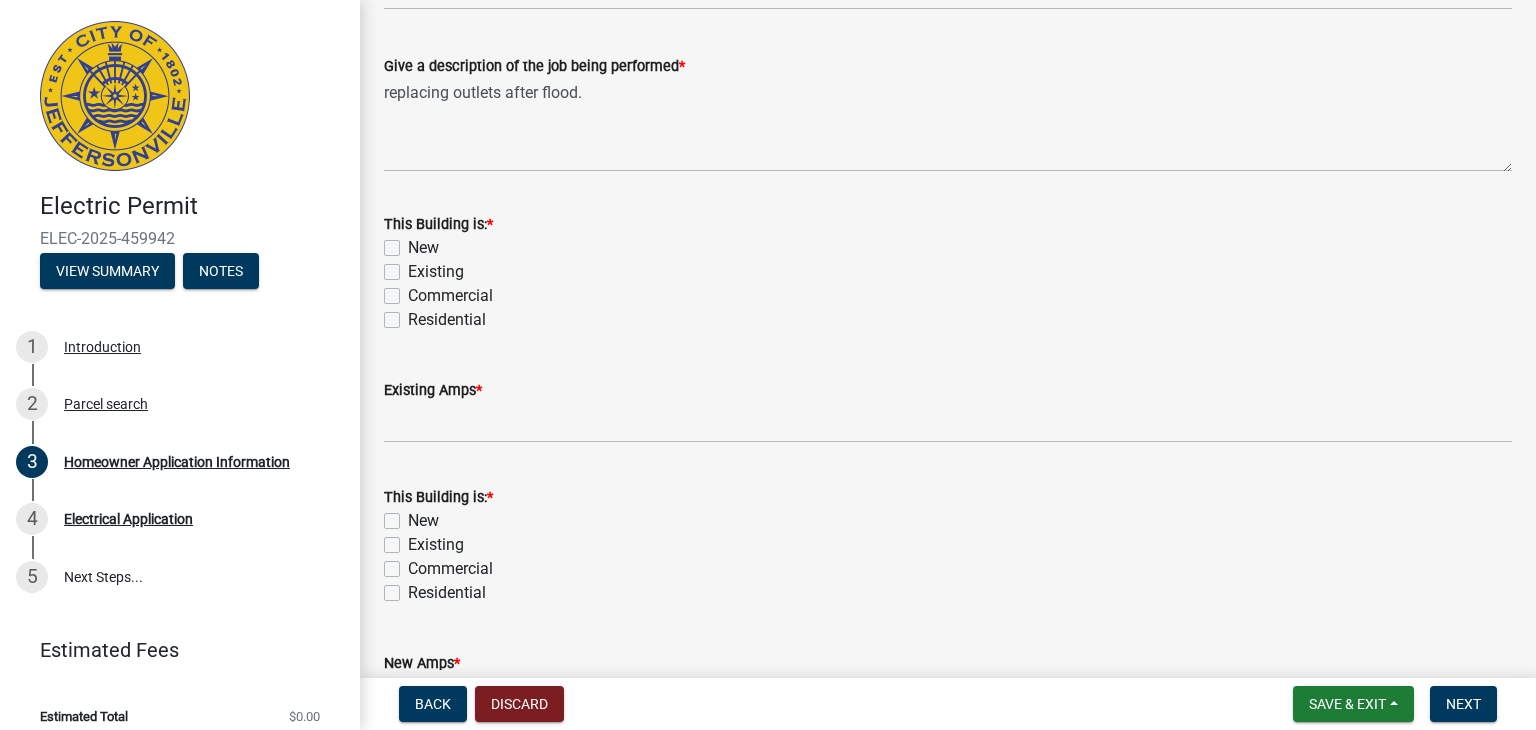 click on "Residential" 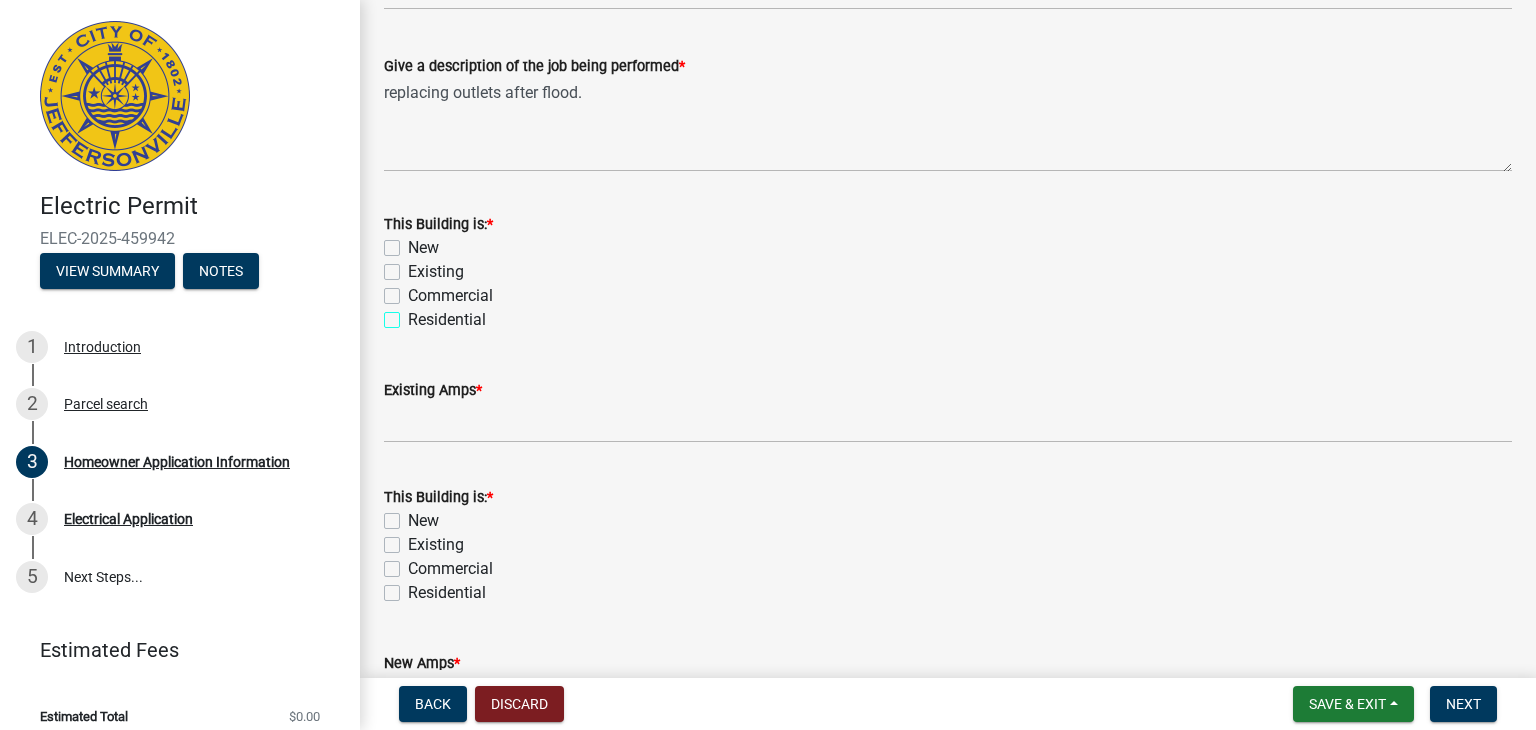 click on "Residential" at bounding box center [414, 314] 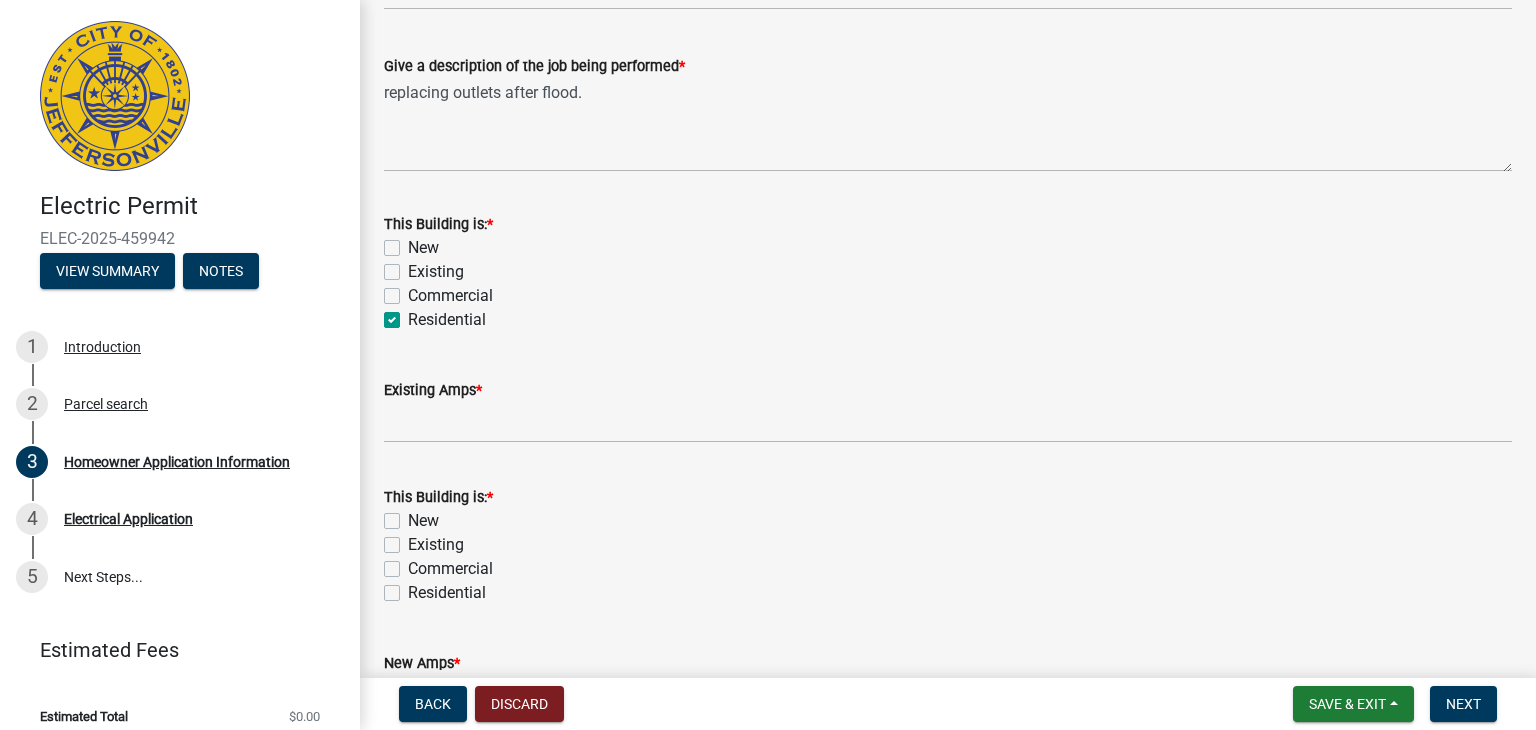 checkbox on "false" 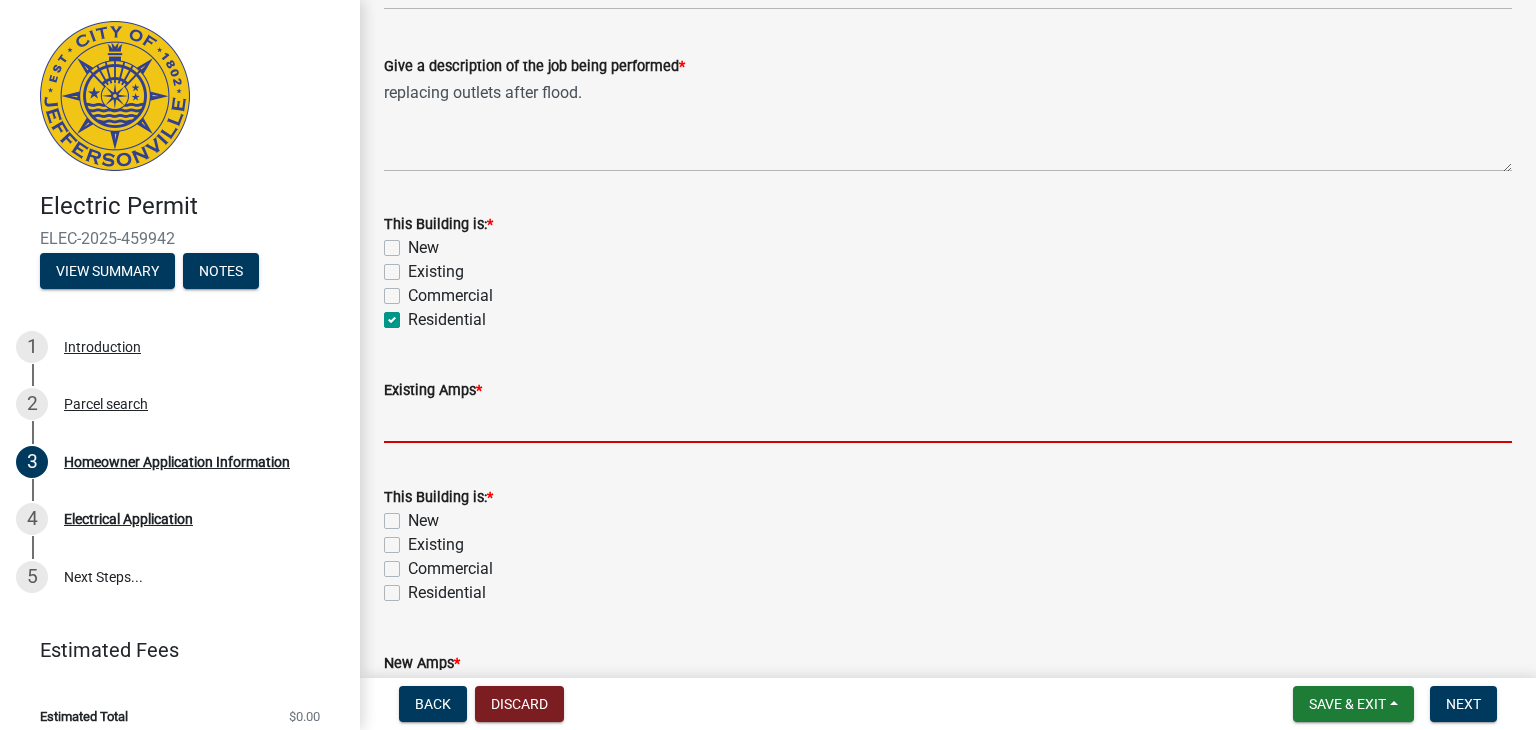 click 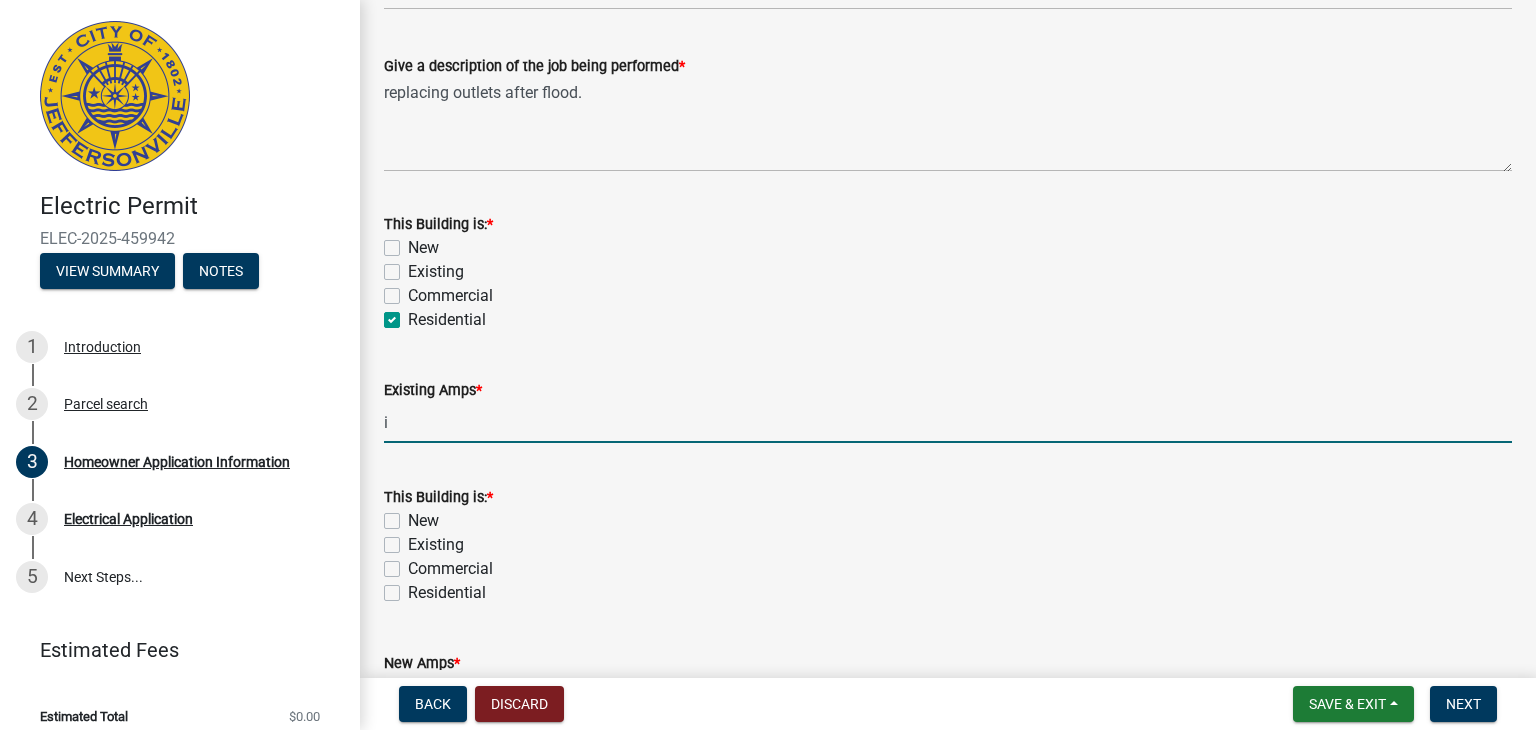 type on "i" 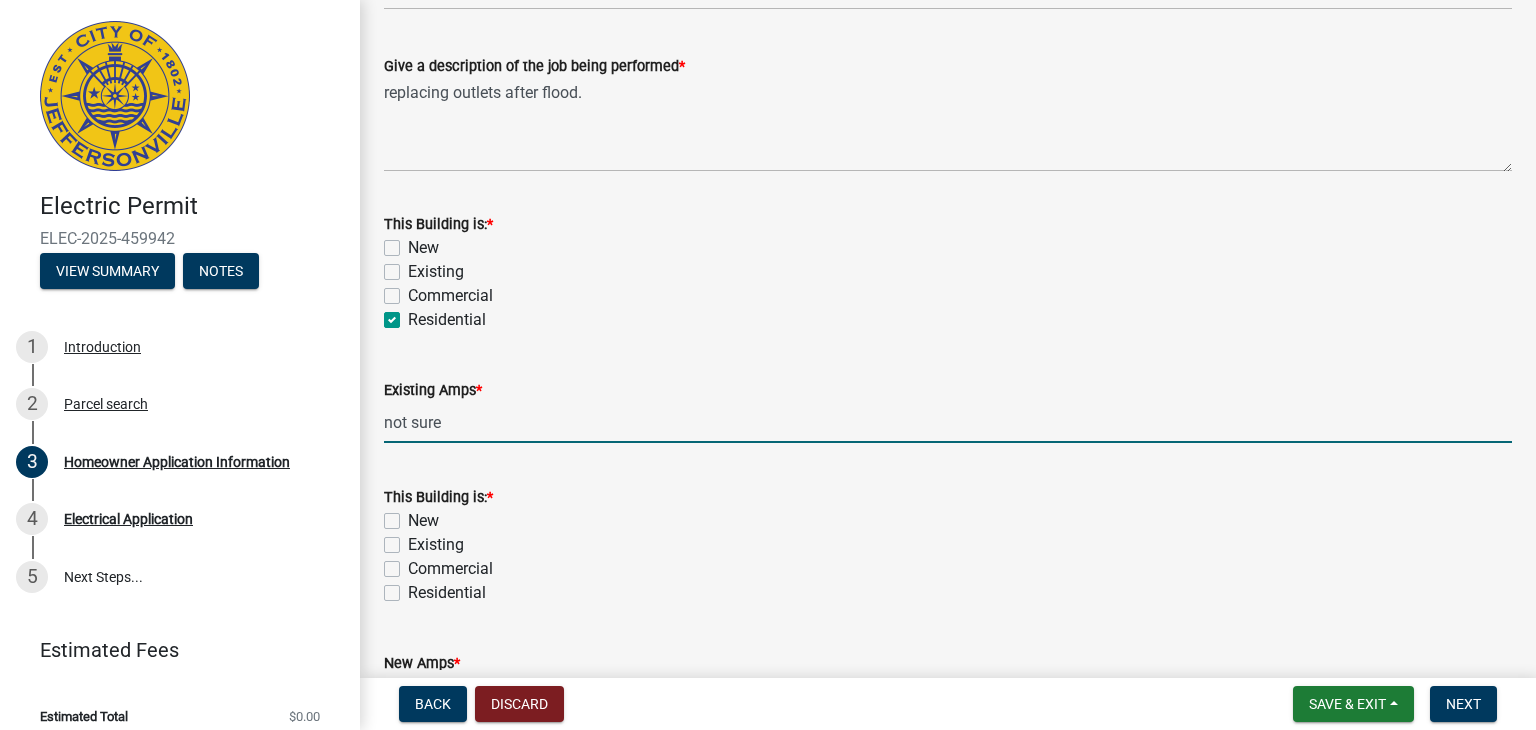 type on "0" 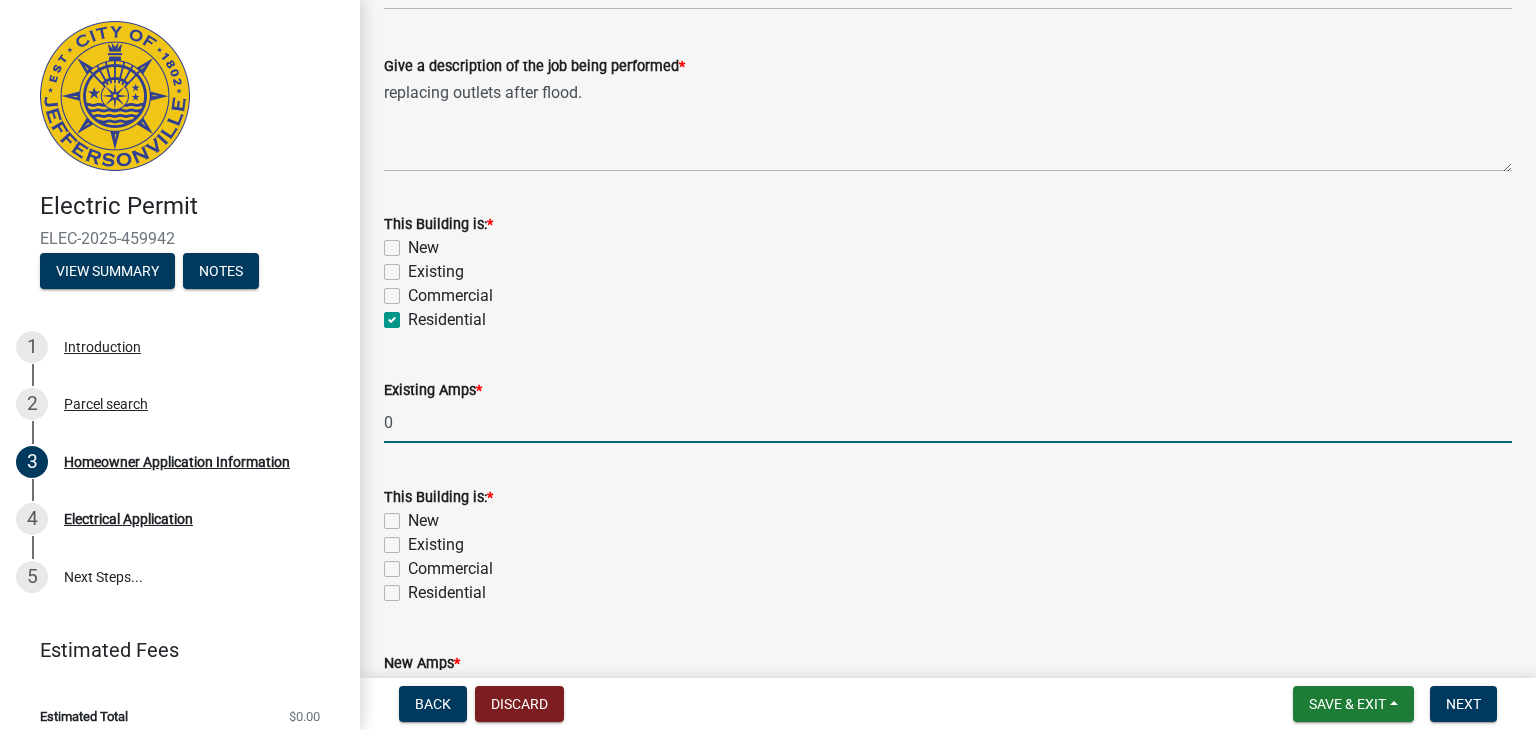 click on "Existing" 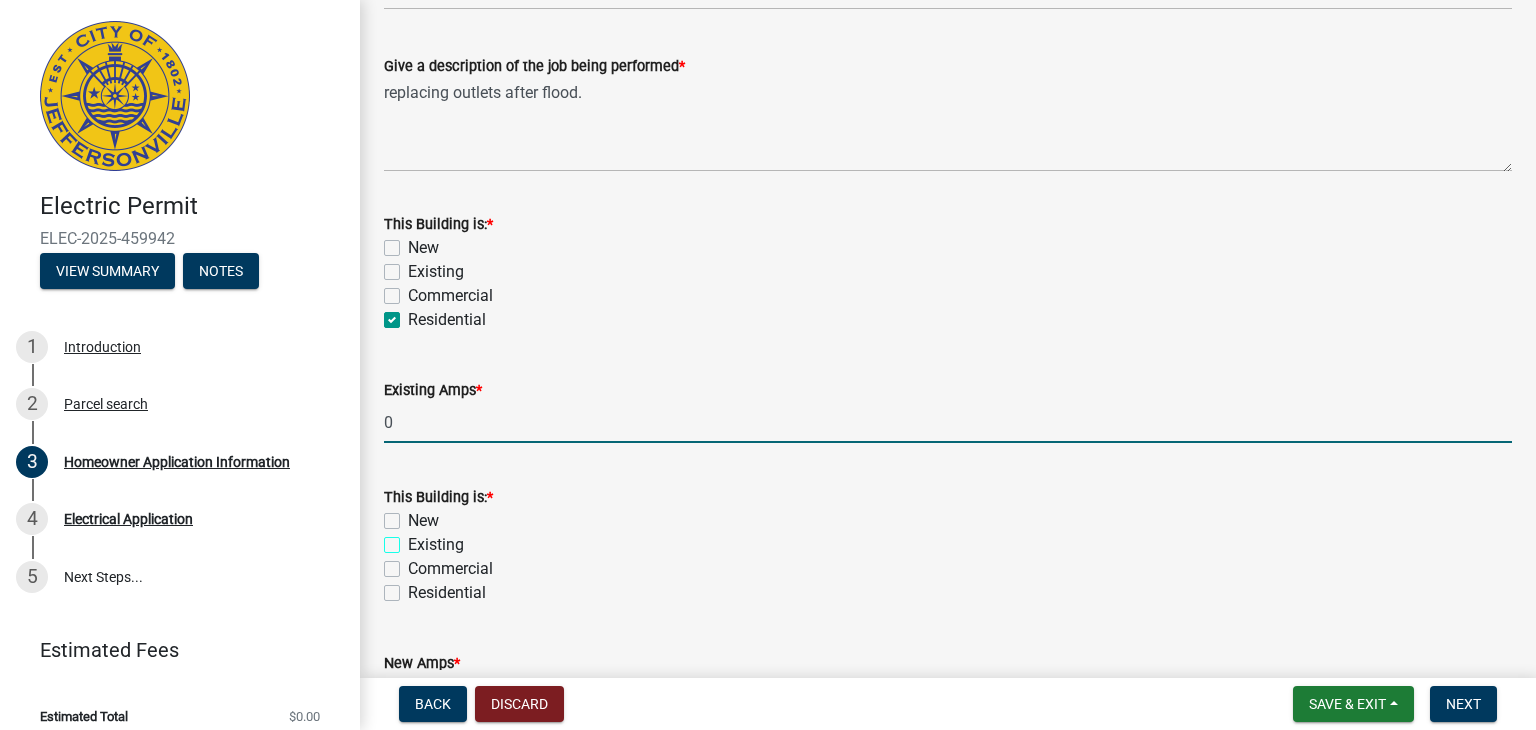 click on "Existing" at bounding box center [414, 539] 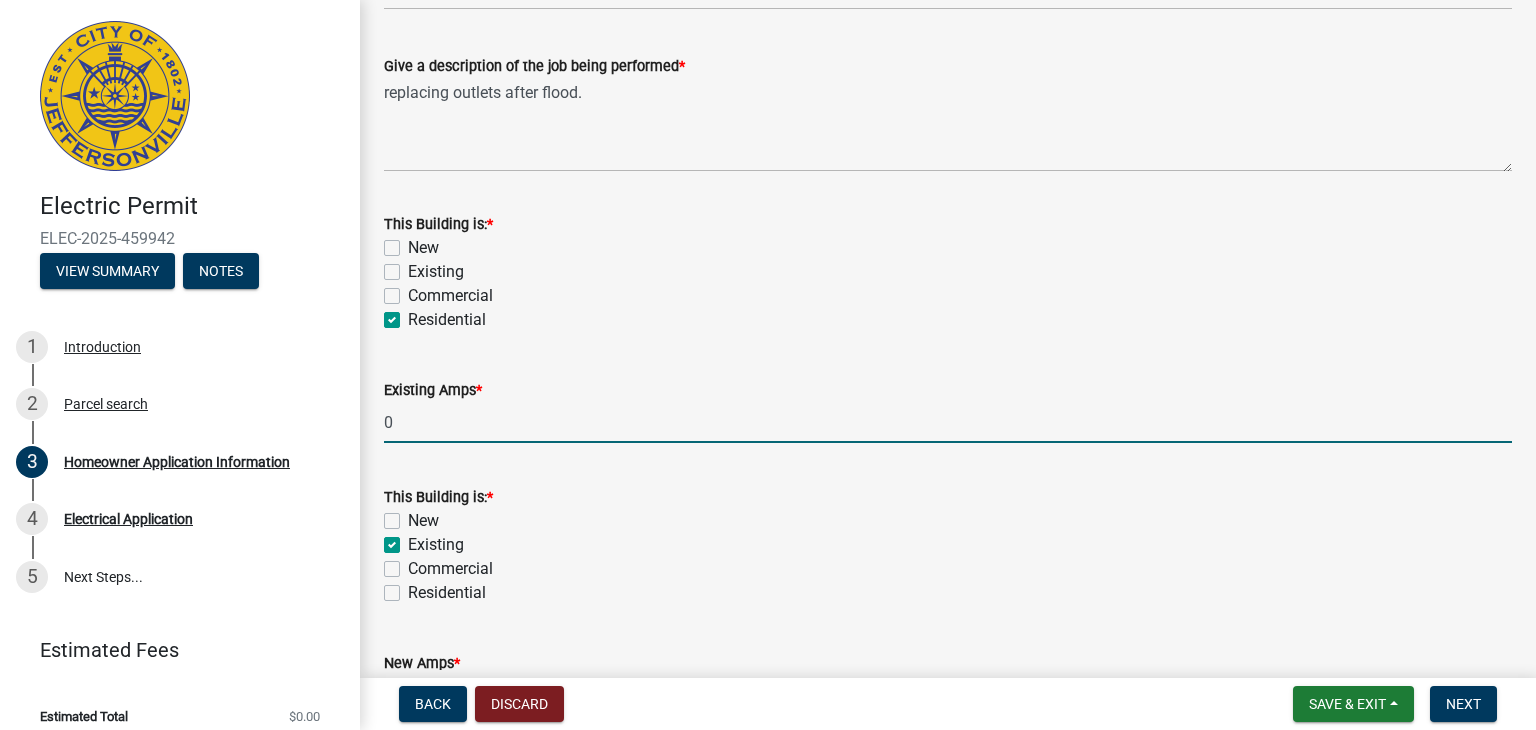 checkbox on "false" 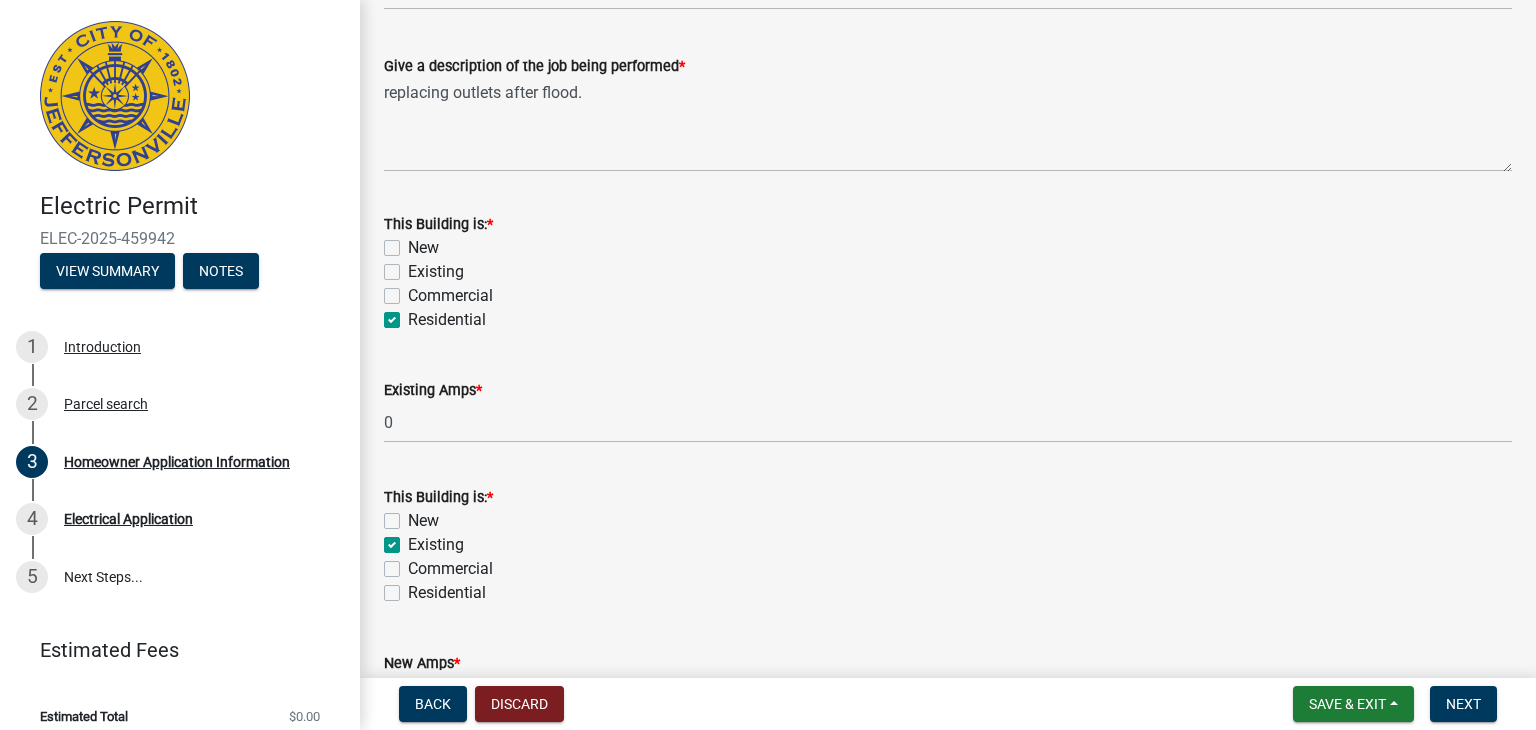 scroll, scrollTop: 1150, scrollLeft: 0, axis: vertical 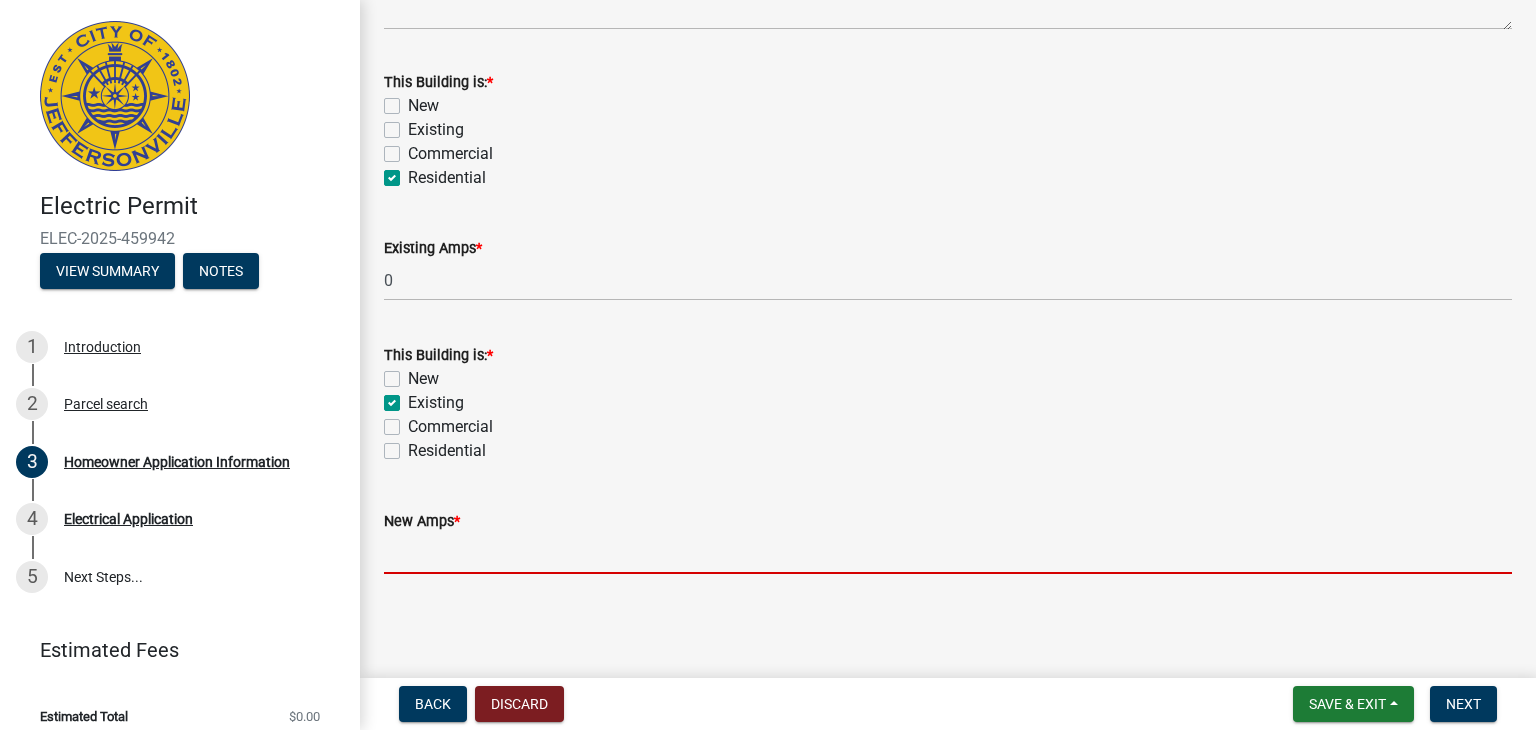 click 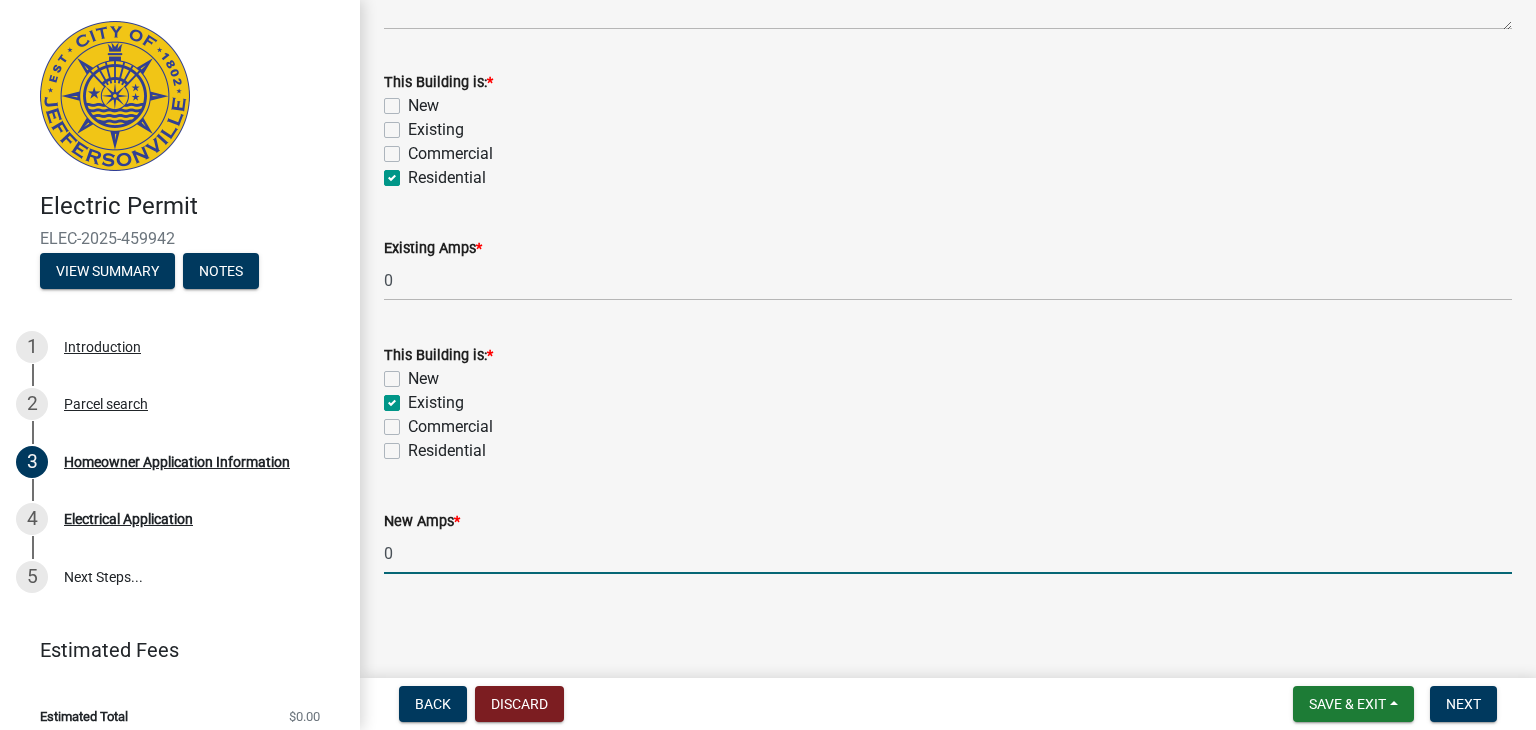 type on "0" 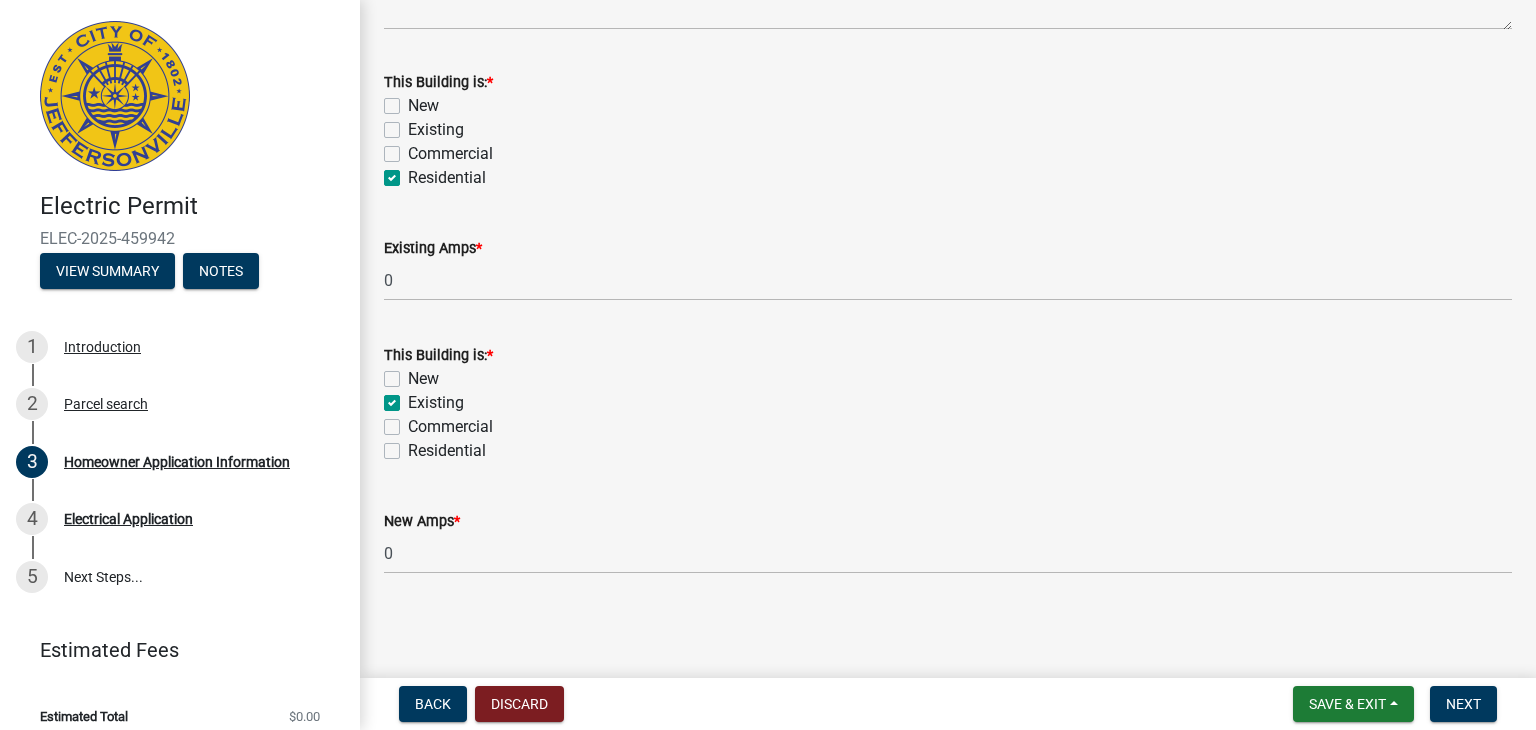 click on "Homeowner Application Information share Share Property Information  Owner Name  * [PERSON] and Emerson Properties LLC  Address  * [NUMBER] [STREET]  Sub Address (Ex. Building 12)   City  * JEFFERSONVILLE  Subdivision Name   Lot Number   Phone Number  * [PHONE]  Owner Email  brandeelewis@example.com  Give a description of the job being performed  * replacing outlets after flood.  This Building is:  *  New   Existing   Commercial   Residential   Existing Amps  * 0  This Building is:  *  New   Existing   Commercial   Residential   New Amps  * 0" 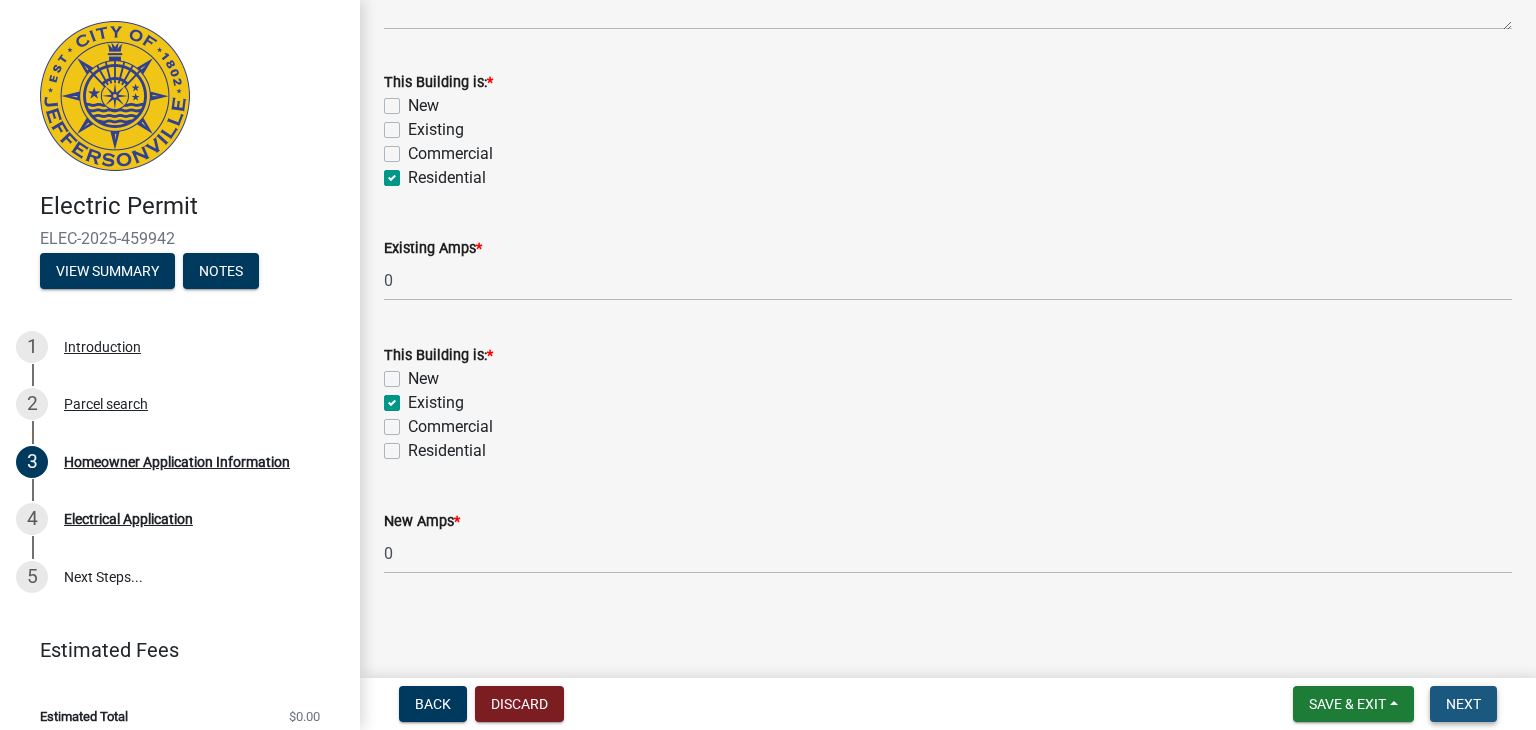 click on "Next" at bounding box center (1463, 704) 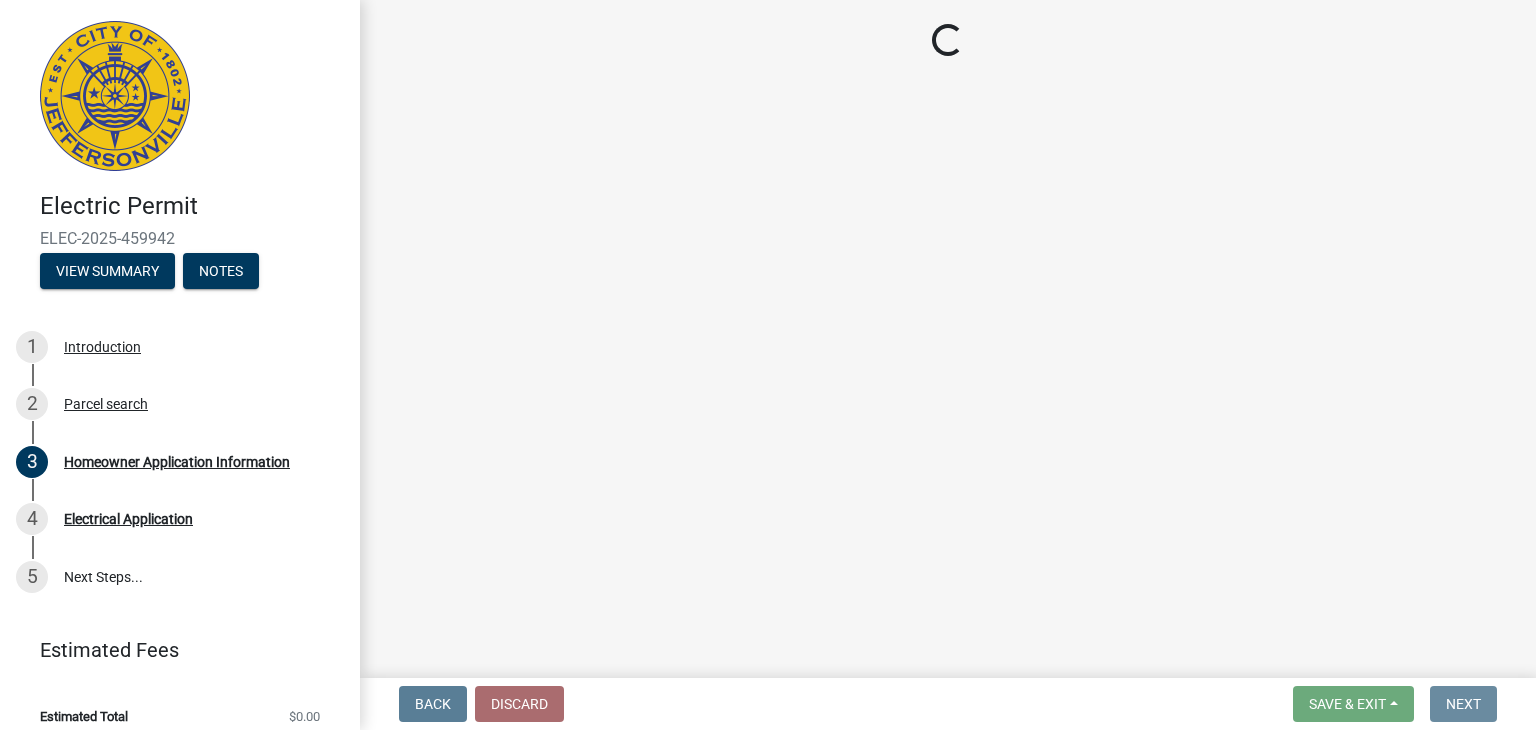 scroll, scrollTop: 0, scrollLeft: 0, axis: both 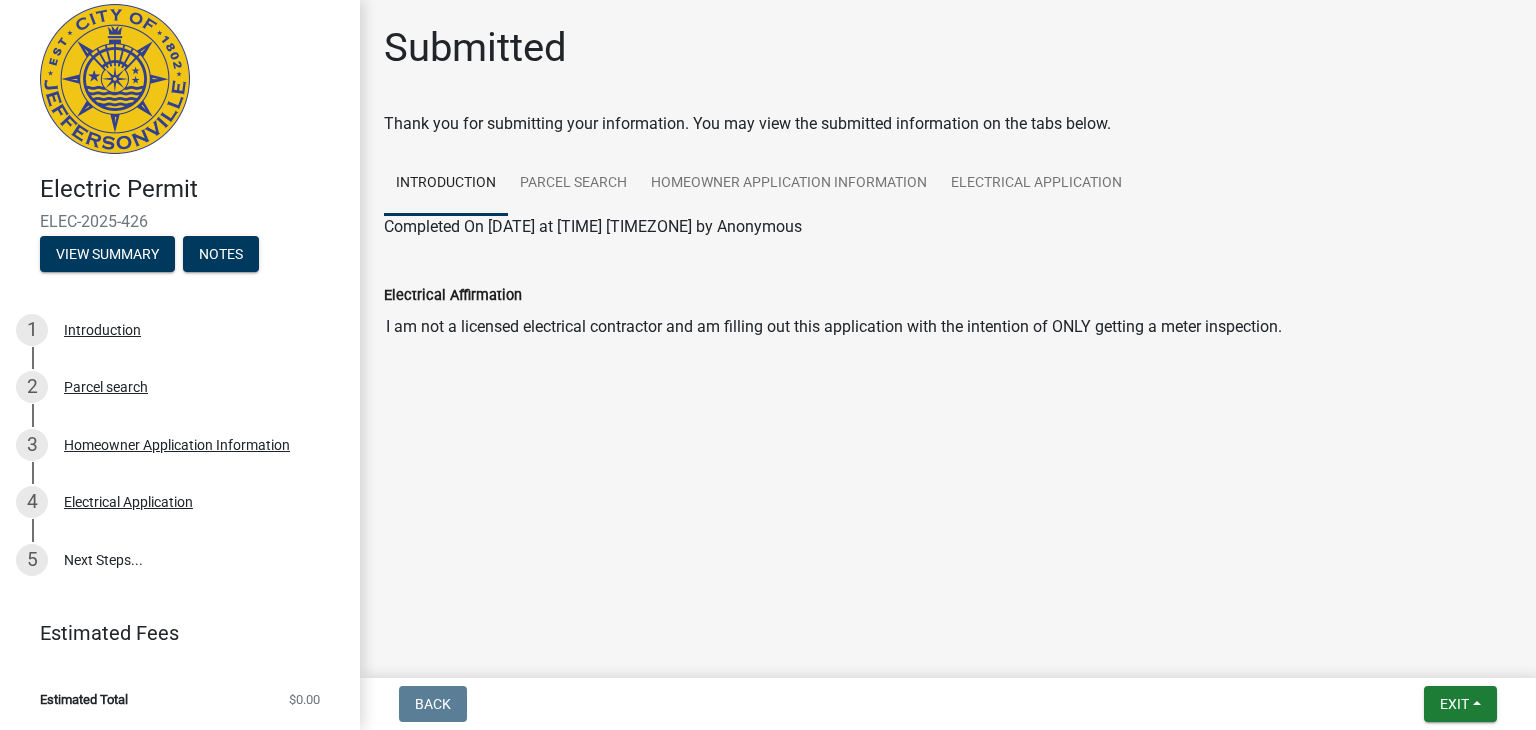click on "Electric Permit  ELEC-2025-426   View Summary   Notes" at bounding box center [180, 138] 